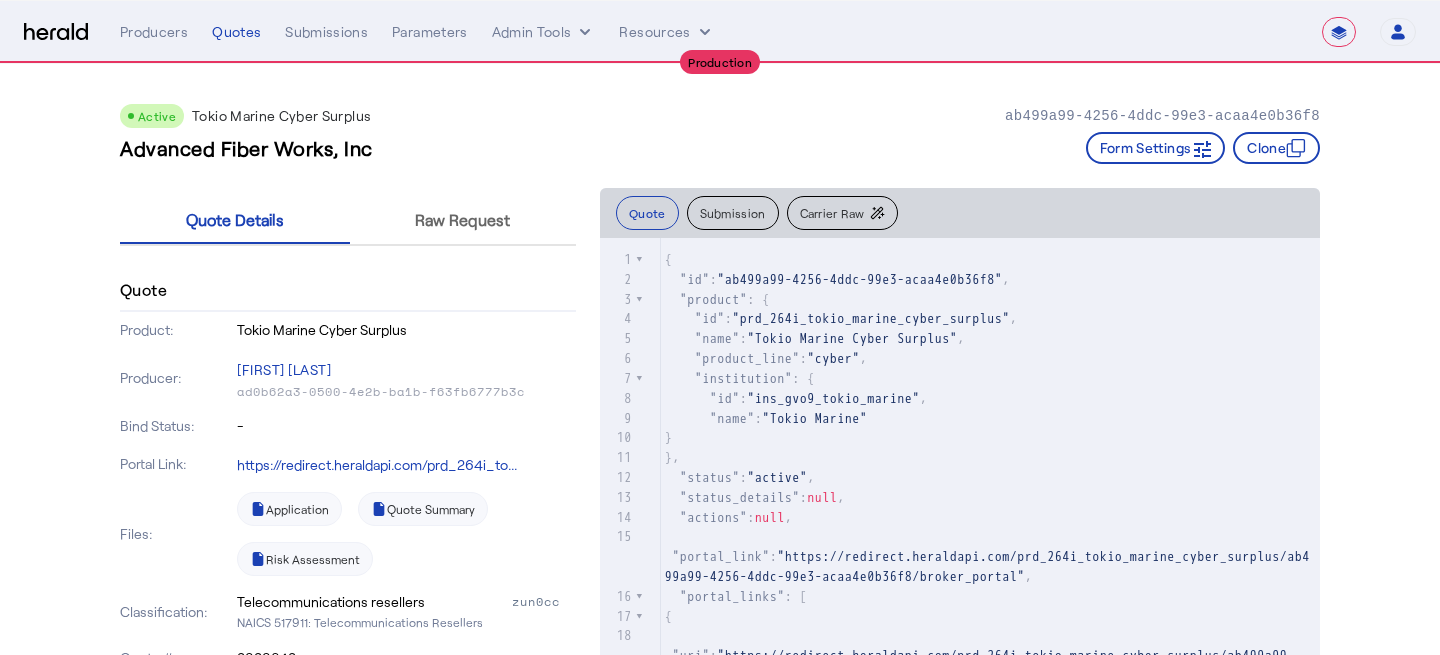 select on "**********" 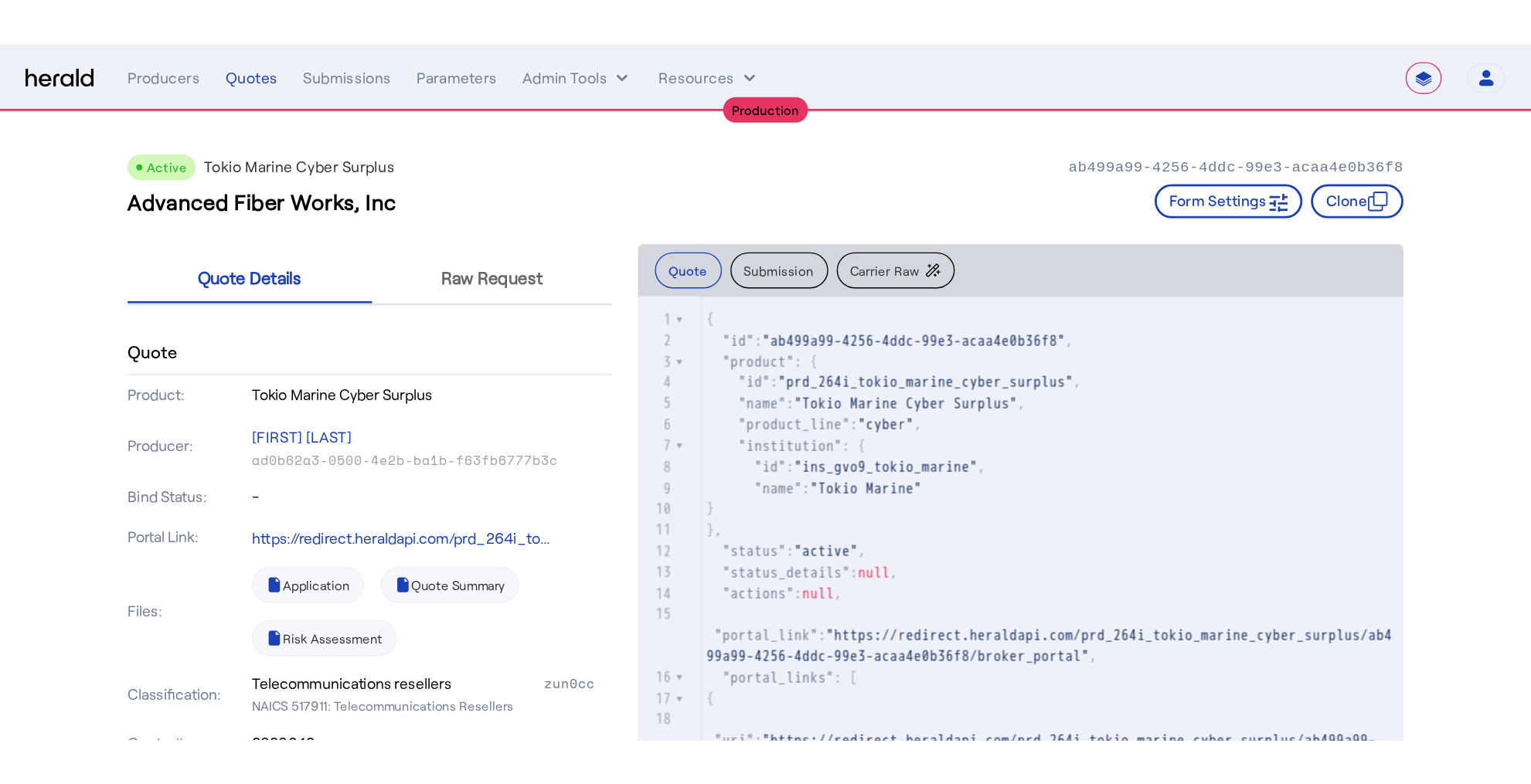 scroll, scrollTop: 0, scrollLeft: 0, axis: both 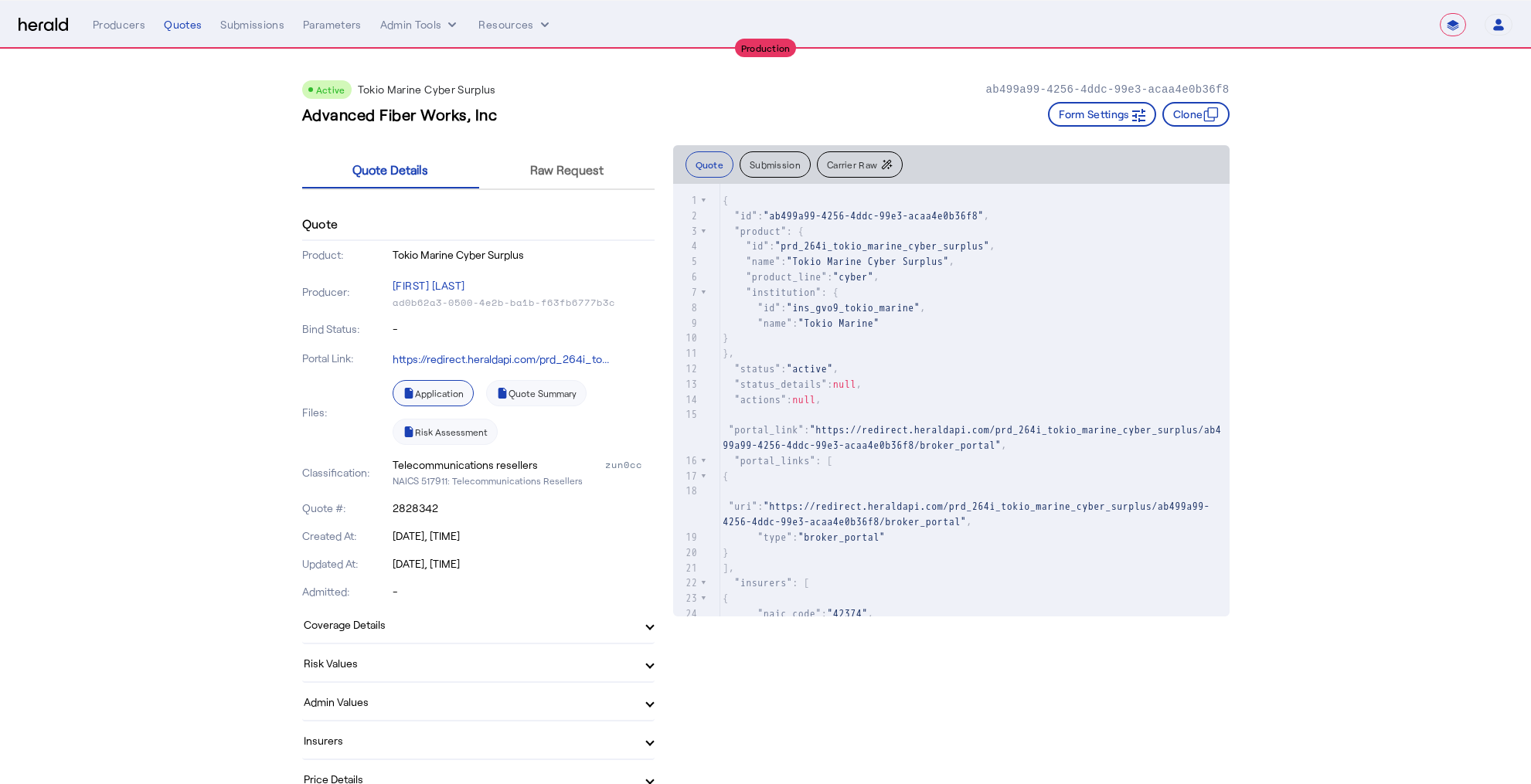 click on "Application" 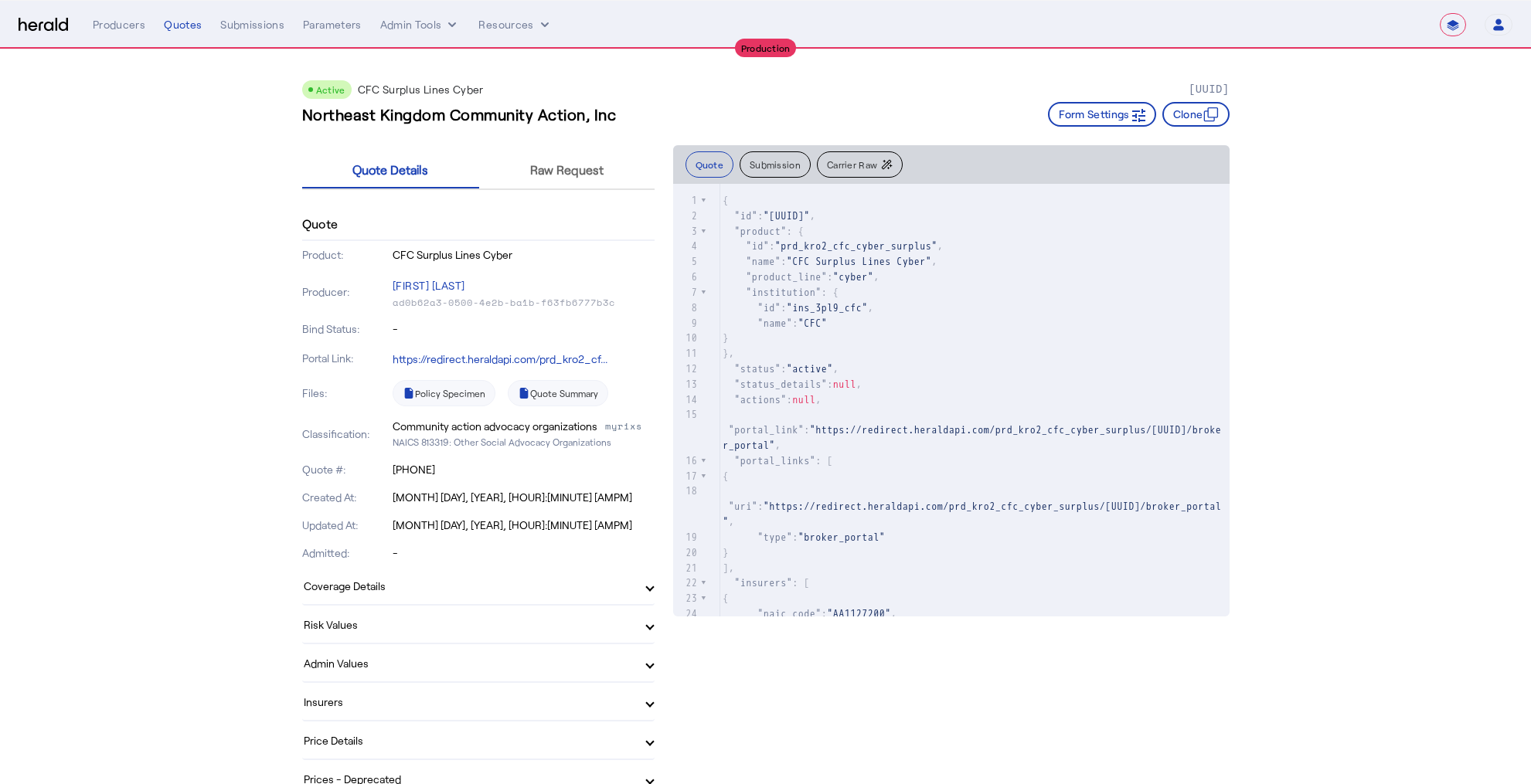 select on "**********" 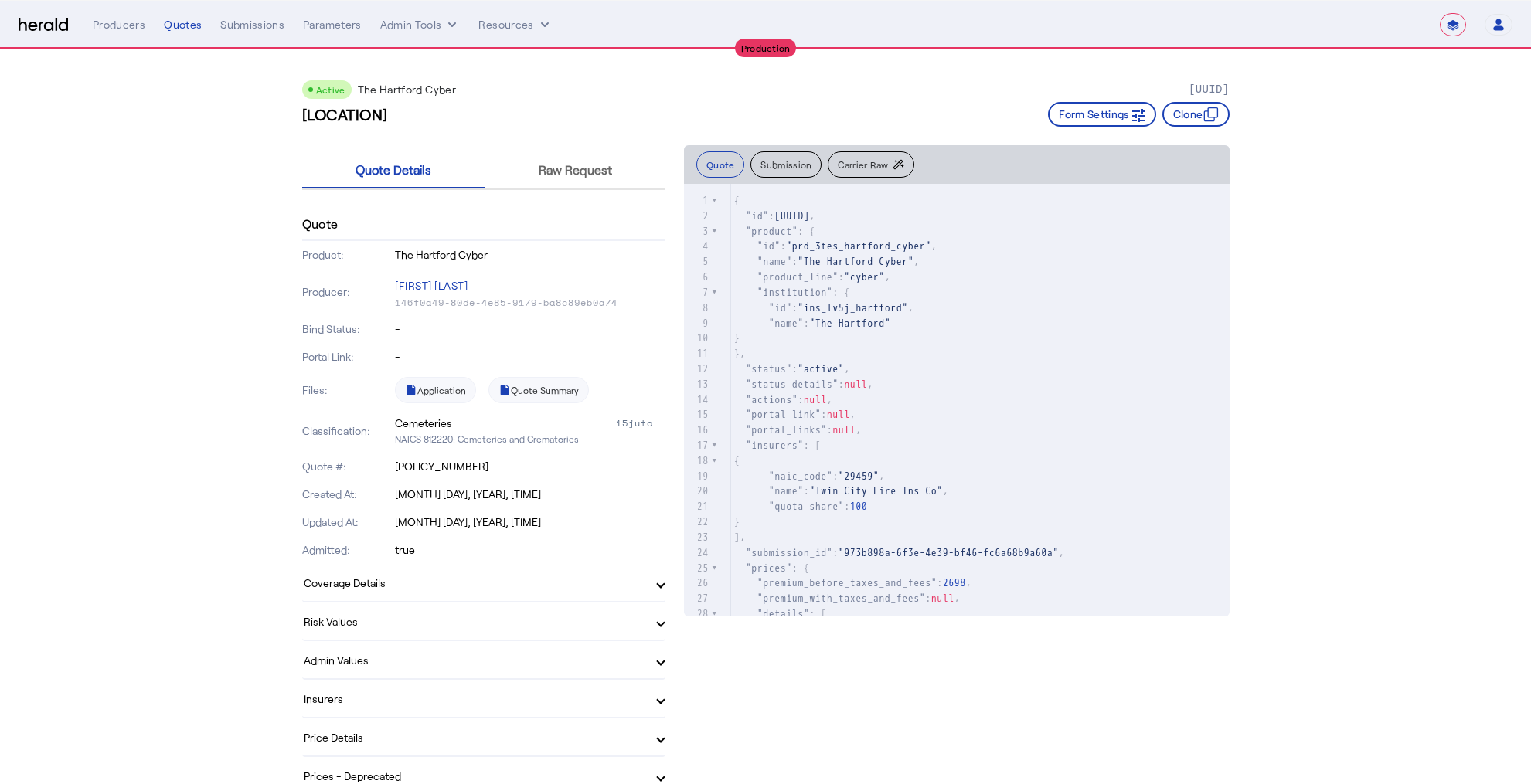 select on "**********" 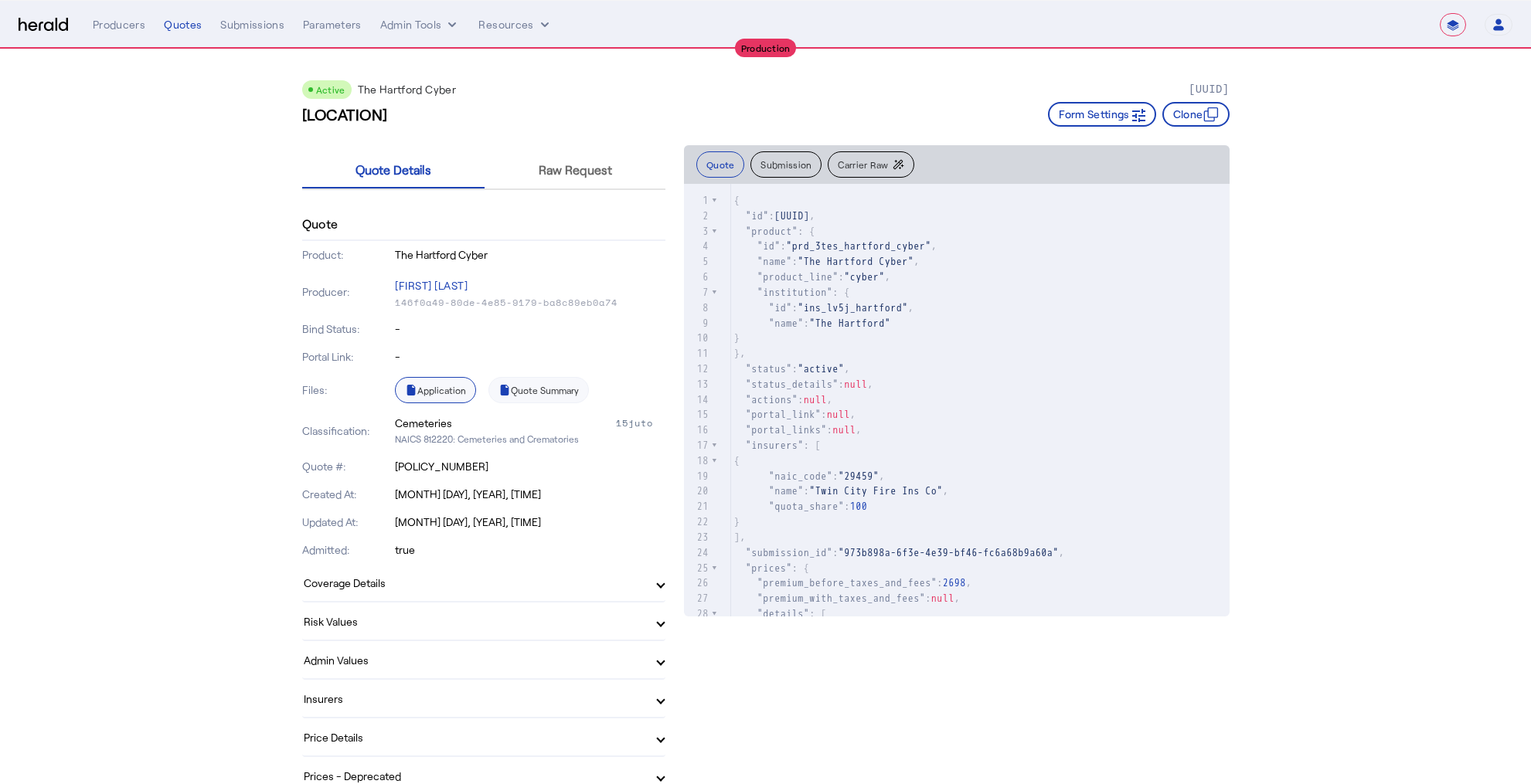 click on "Application" 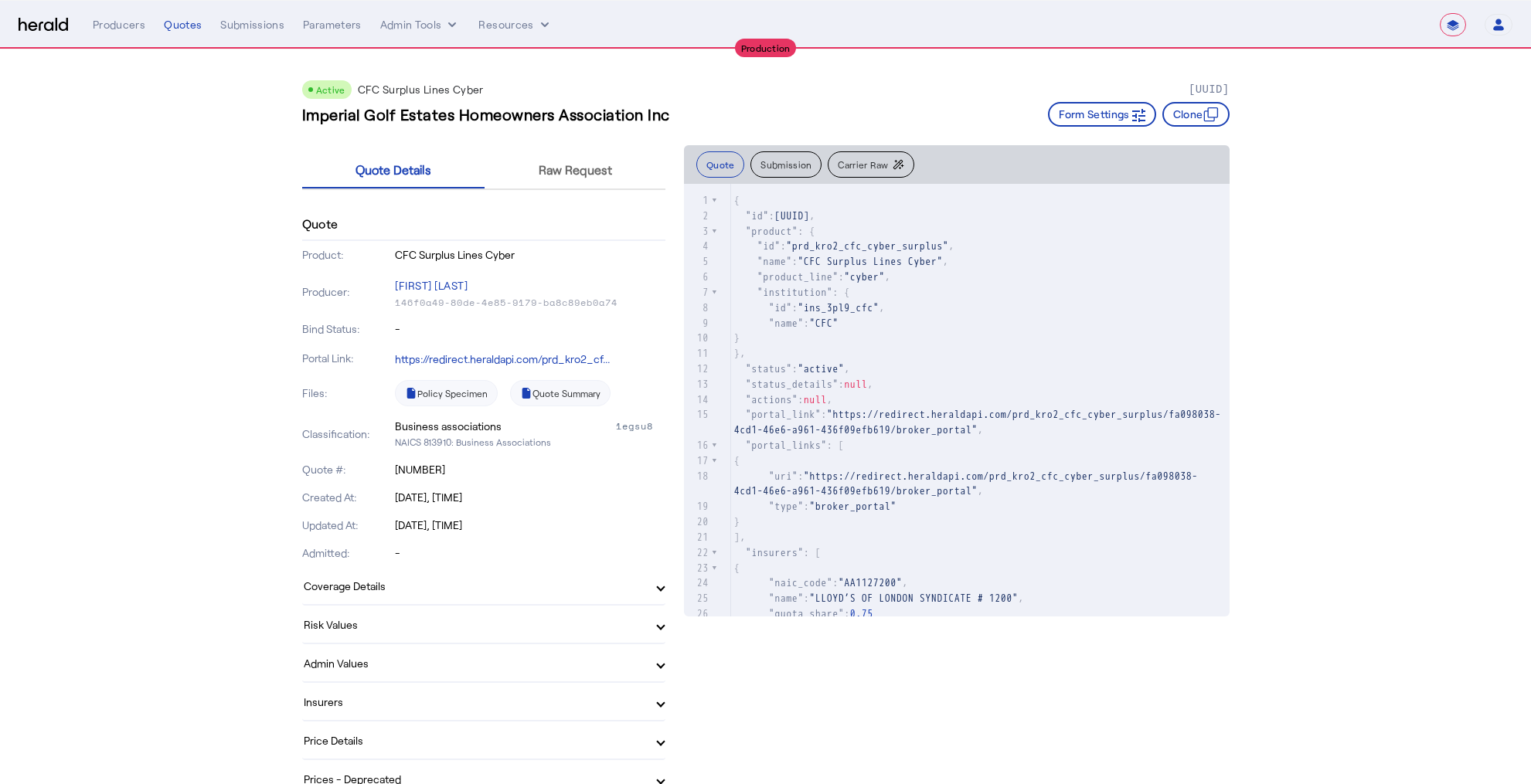 select on "**********" 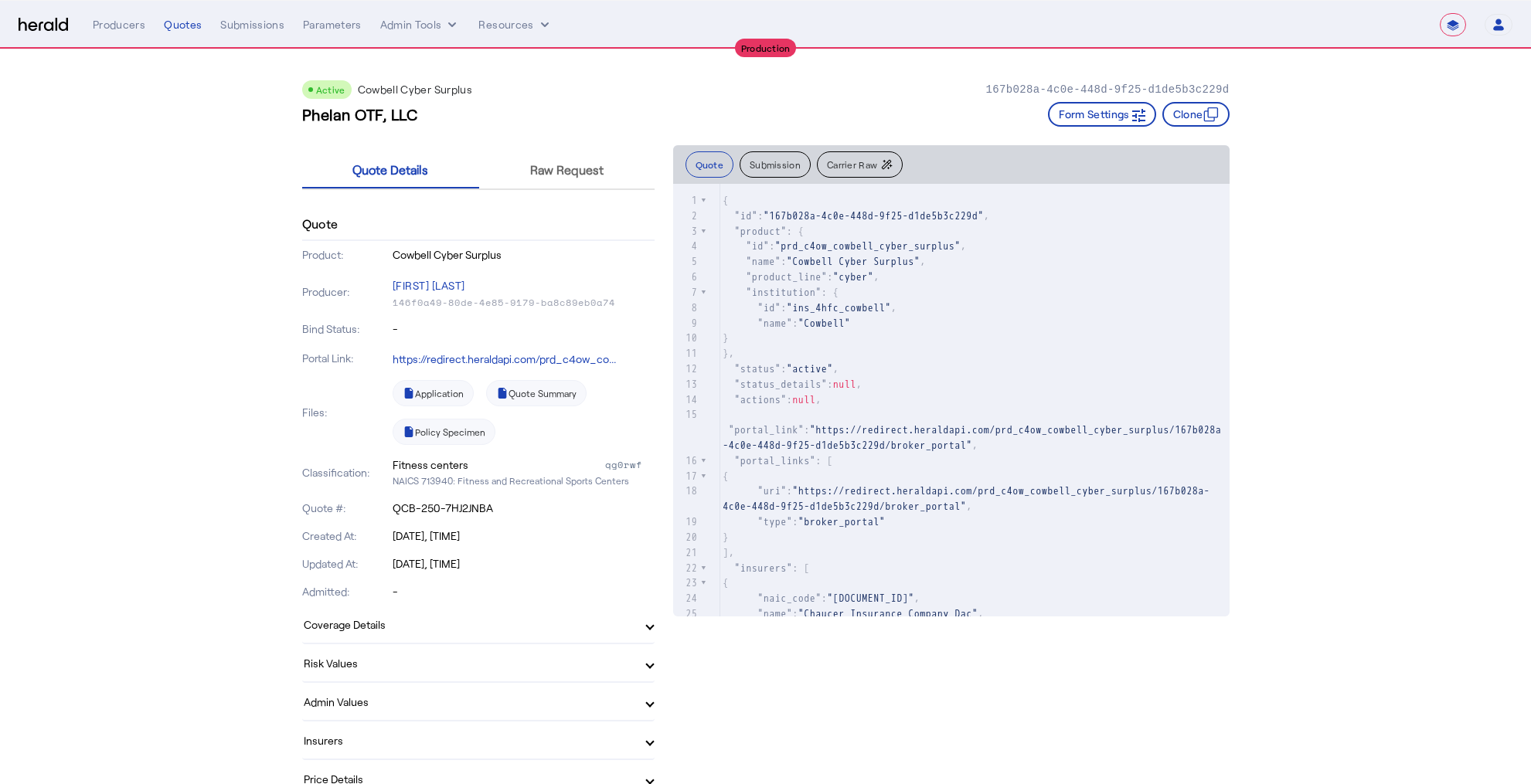 select on "**********" 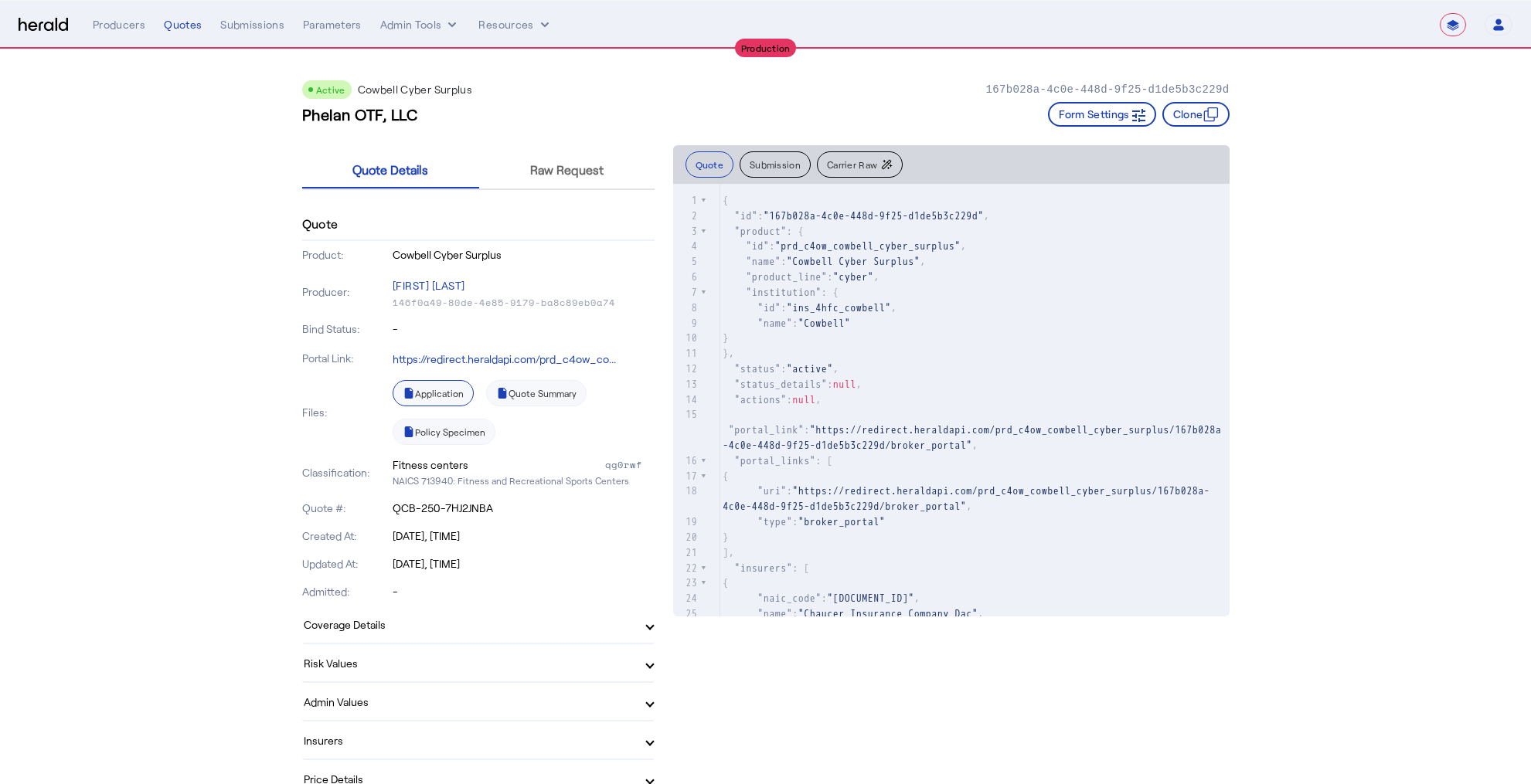 click on "Application" 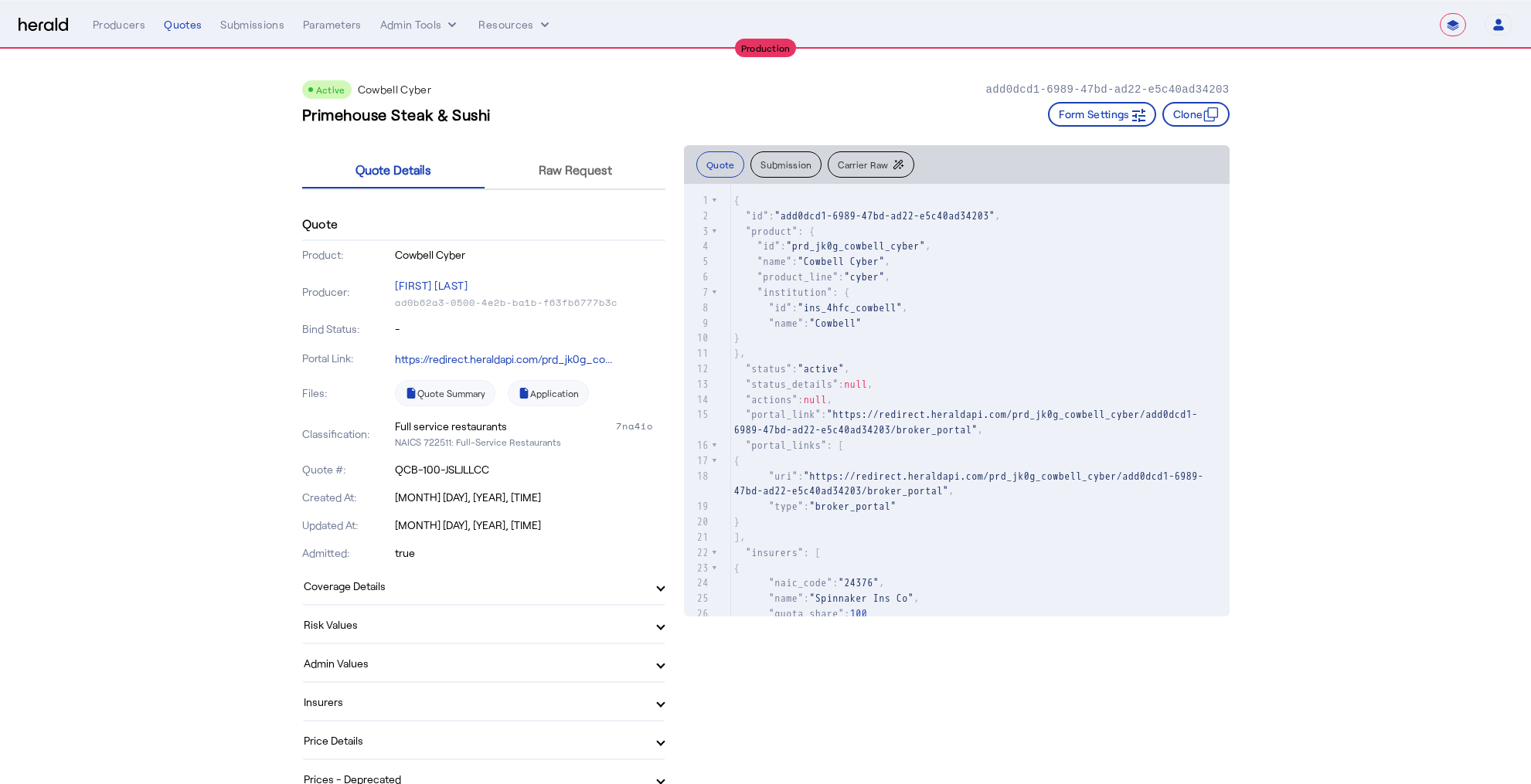 select on "**********" 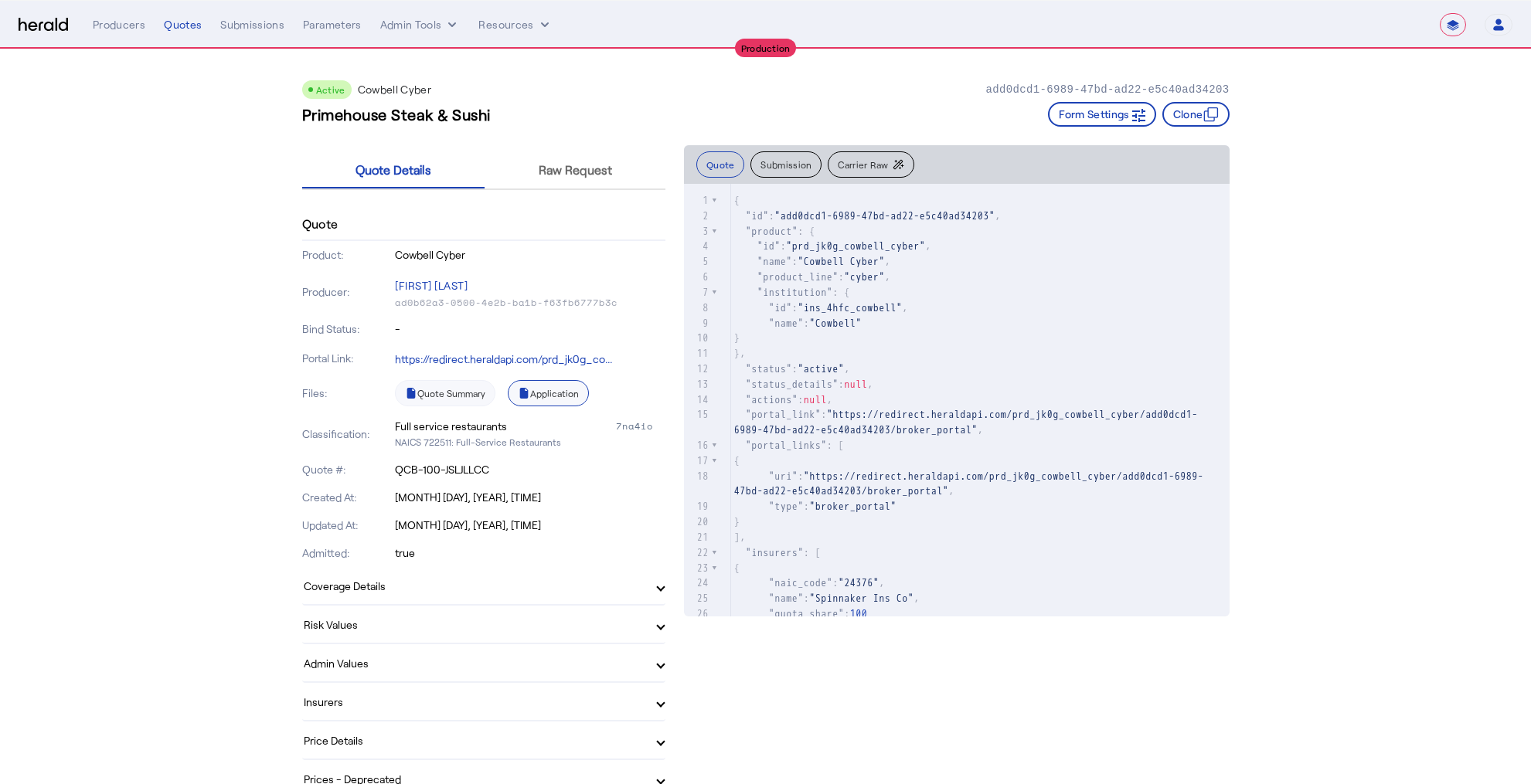 click on "Application" 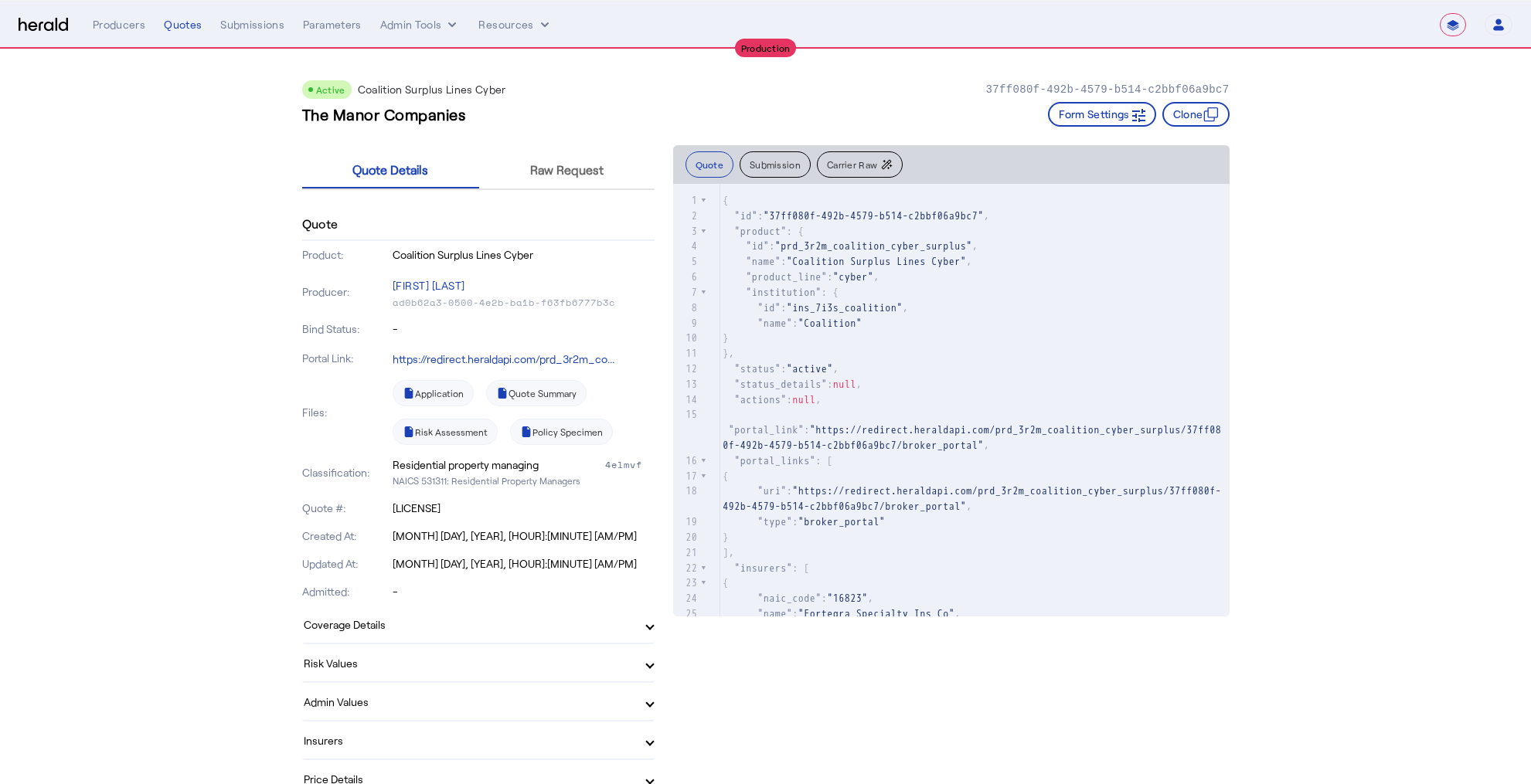 select on "**********" 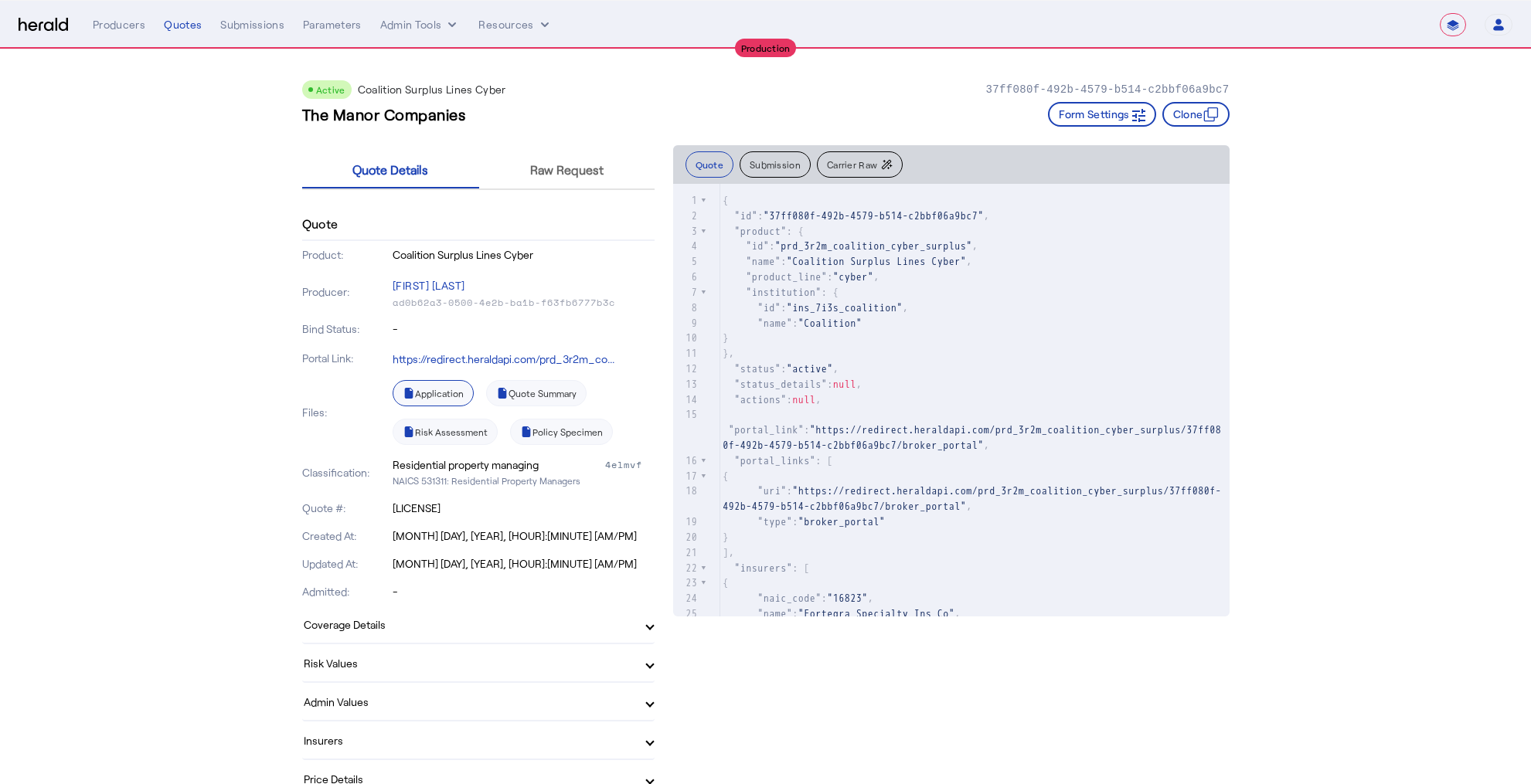 click on "Application" 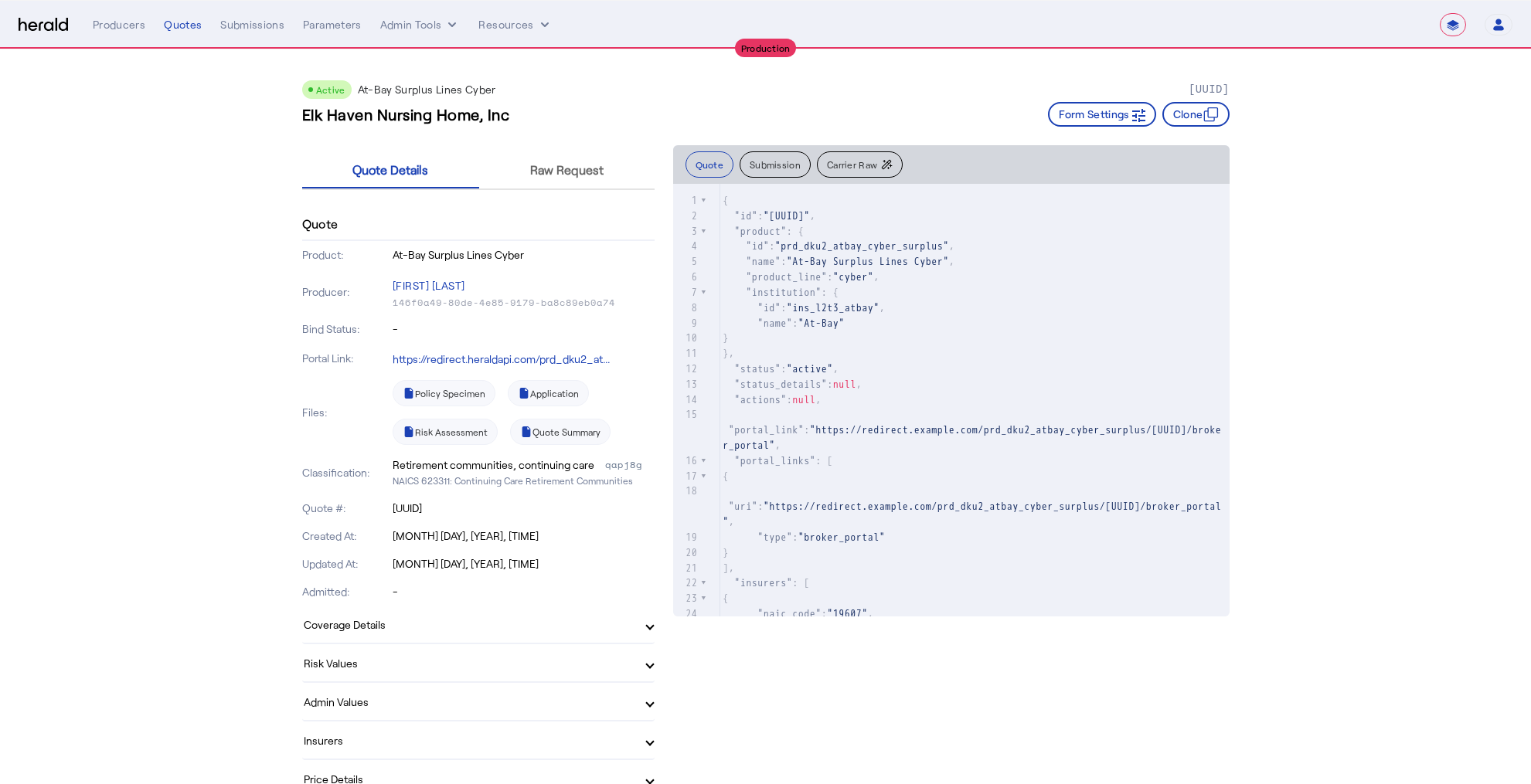 select on "**********" 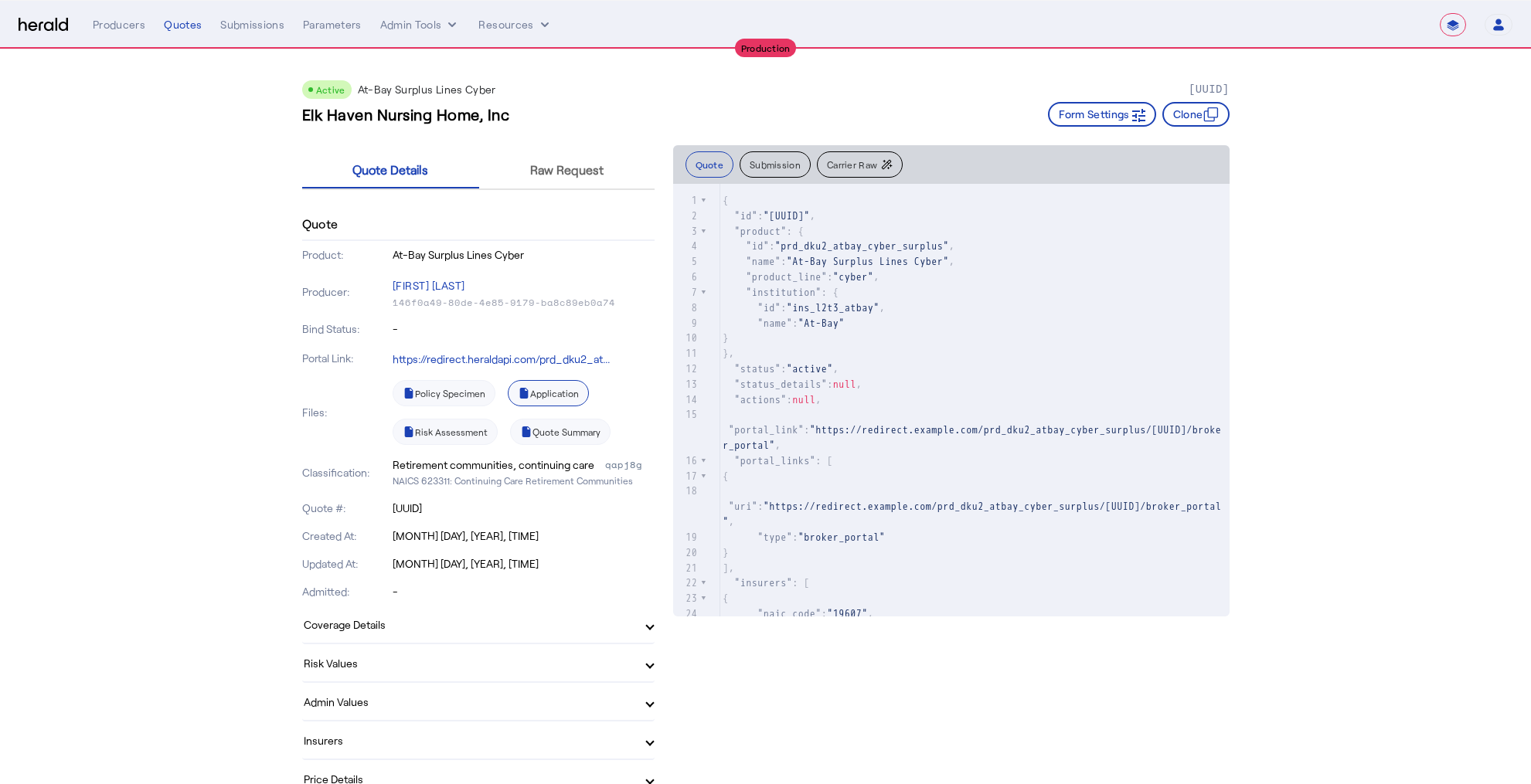 click on "Application" 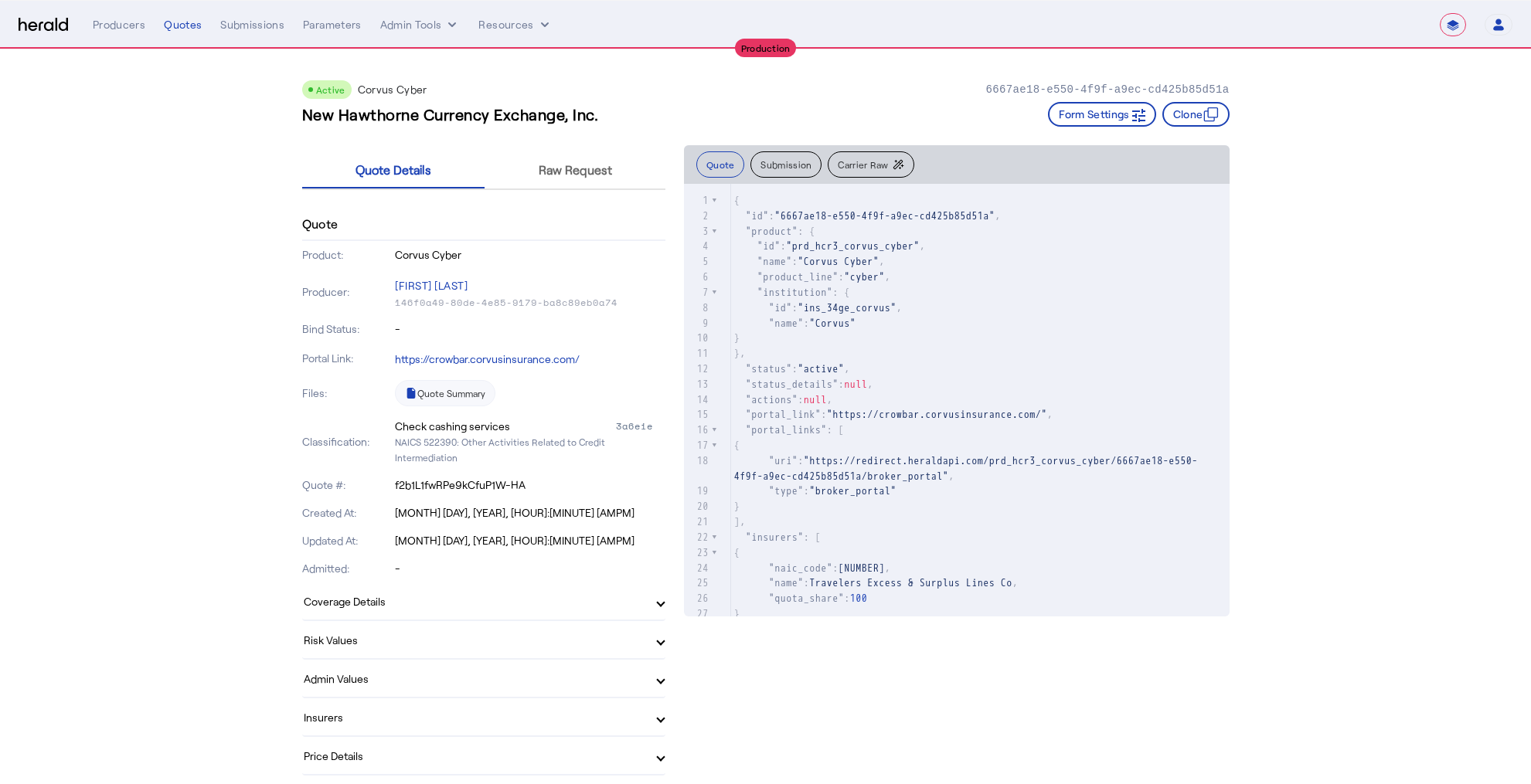 select on "**********" 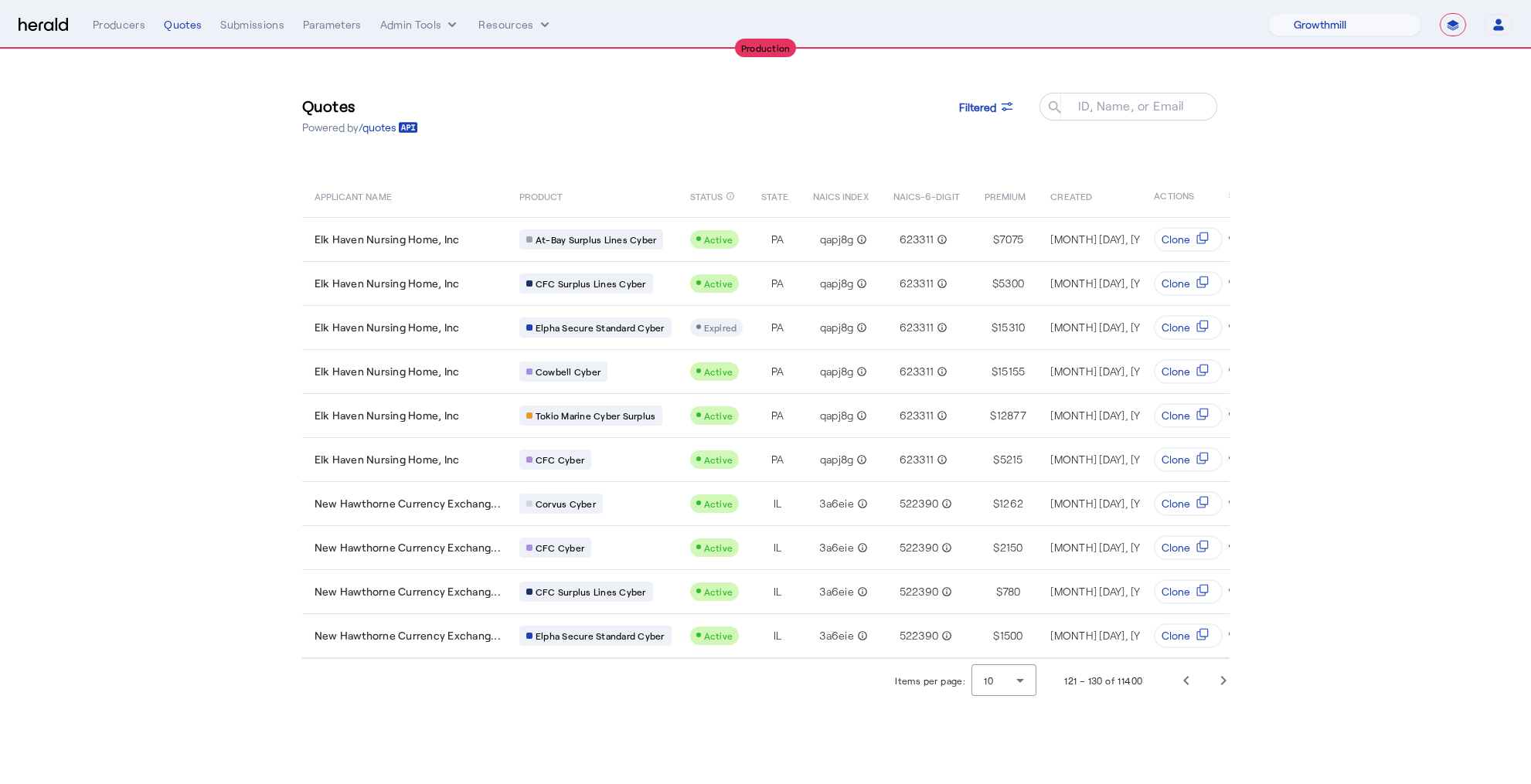 select on "pfm_z9k1_growthmill" 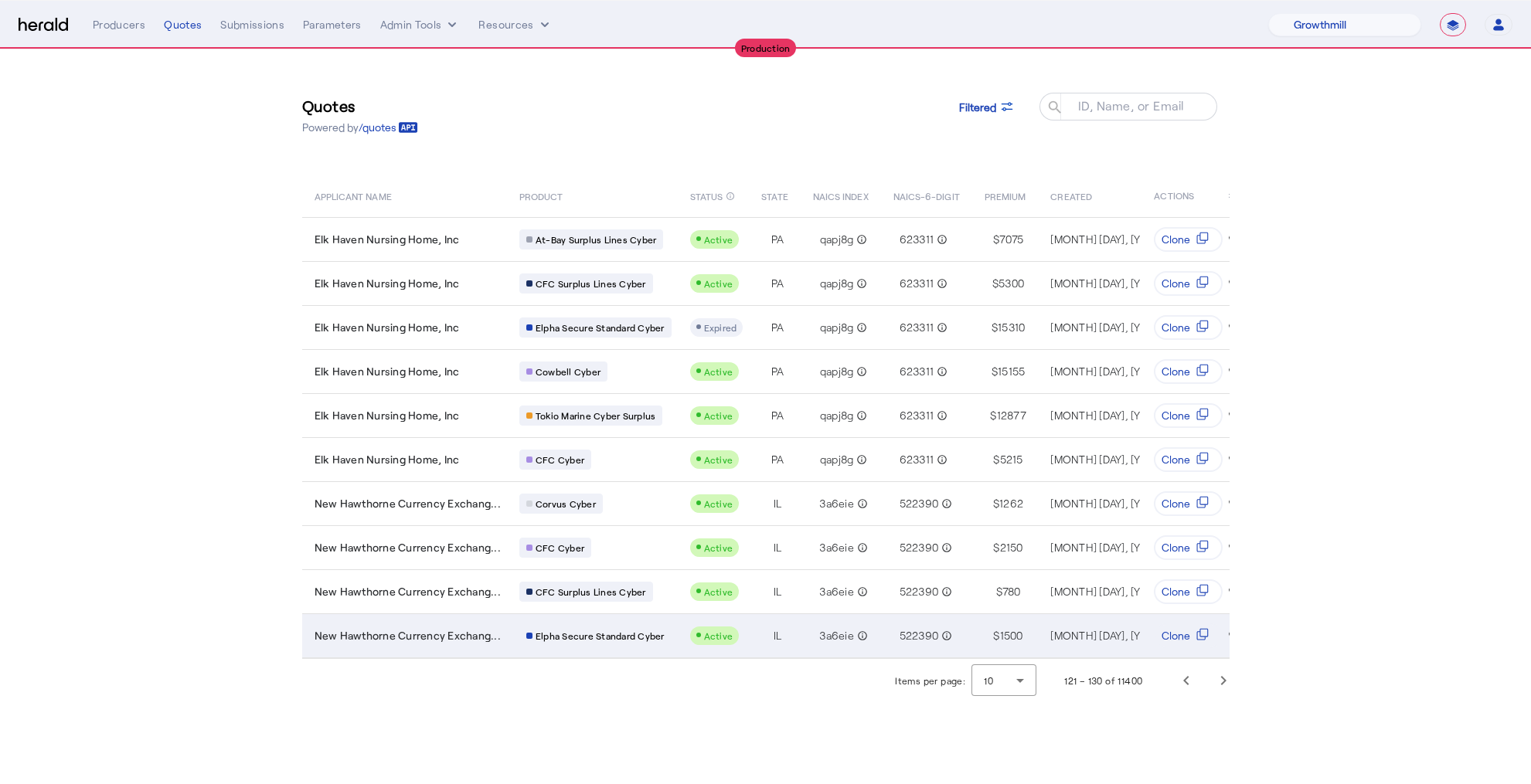 scroll, scrollTop: 0, scrollLeft: 0, axis: both 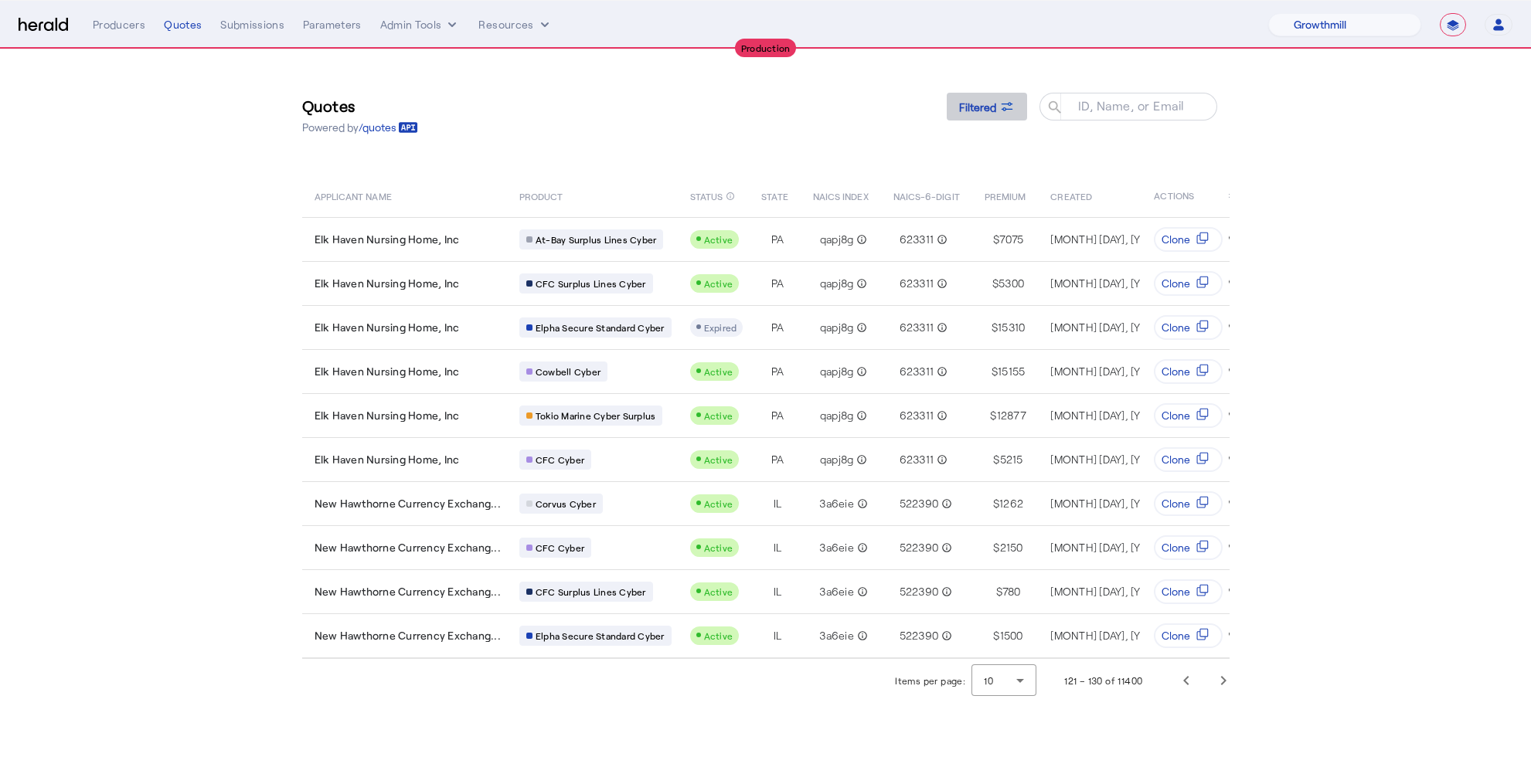 click on "Filtered" at bounding box center (987, 107) 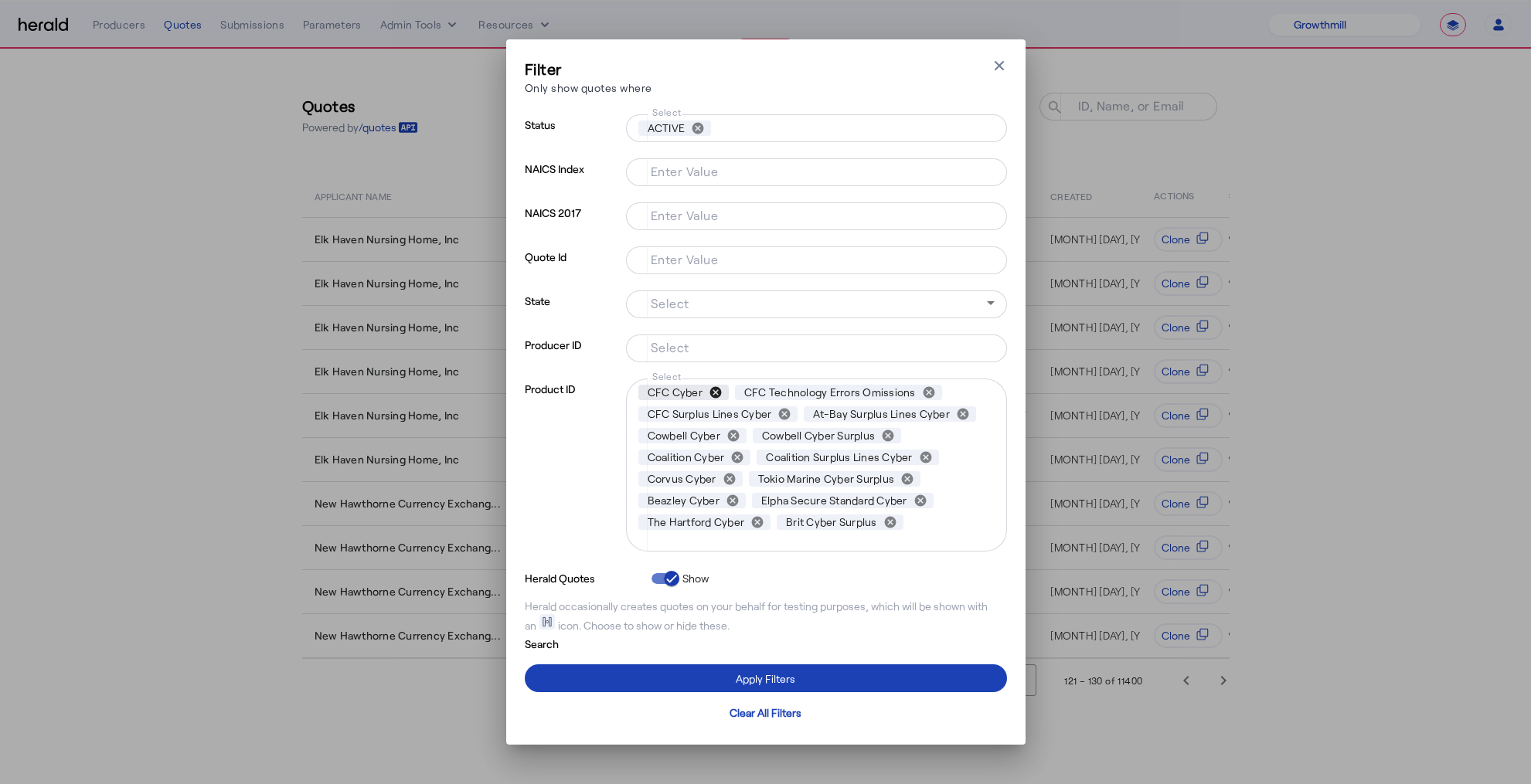 click on "cancel" at bounding box center [716, 392] 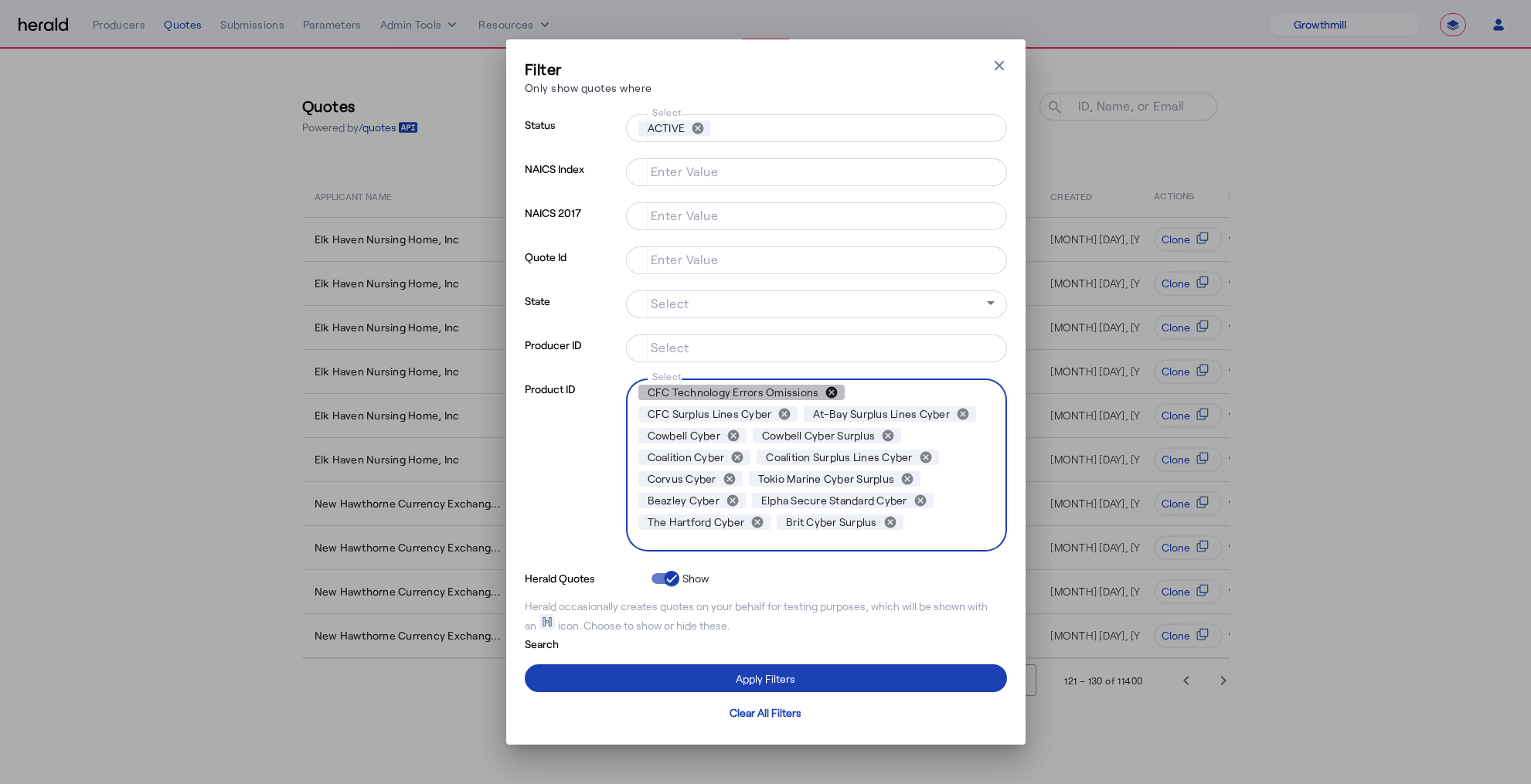 click on "cancel" at bounding box center [832, 392] 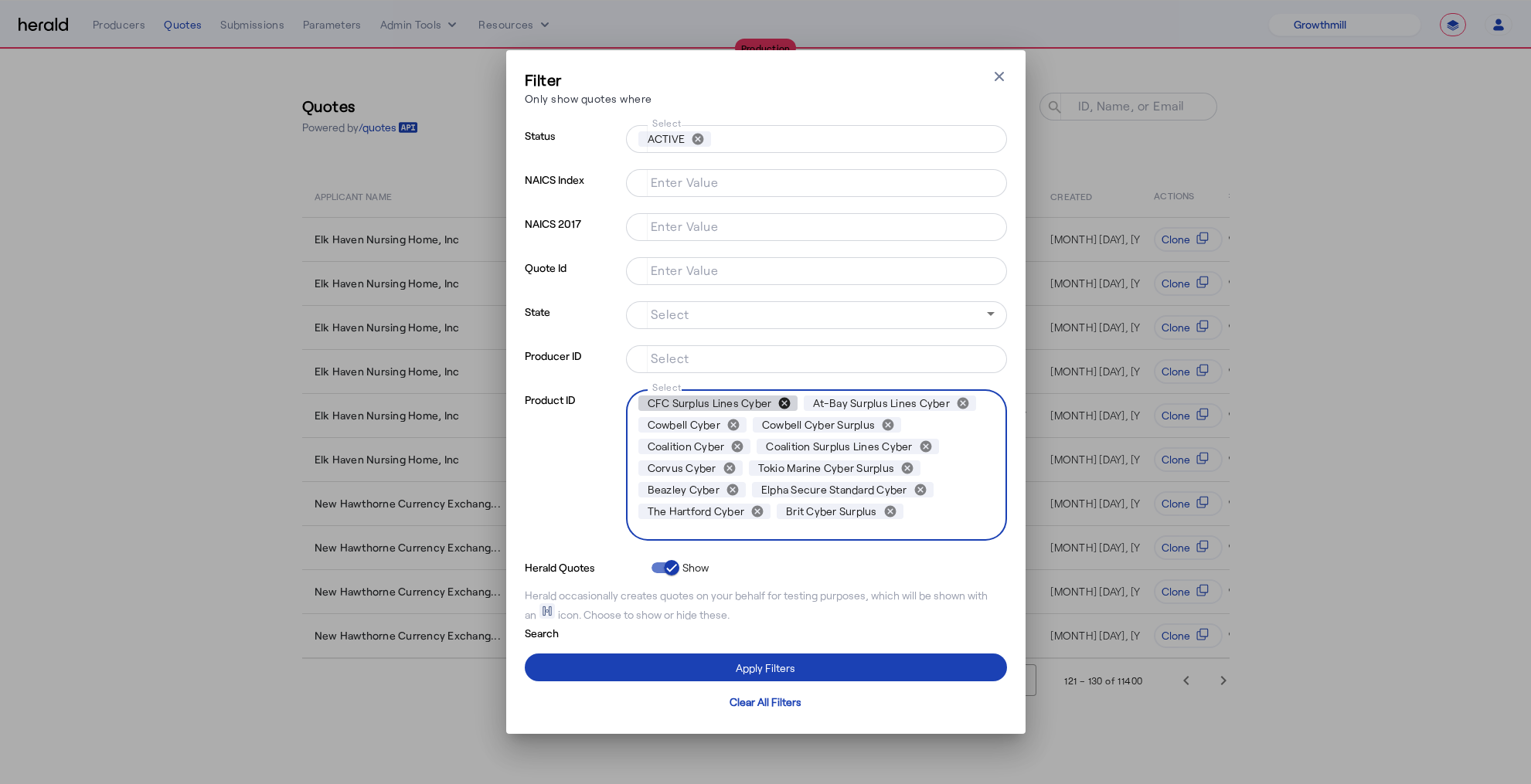 click on "cancel" at bounding box center [784, 403] 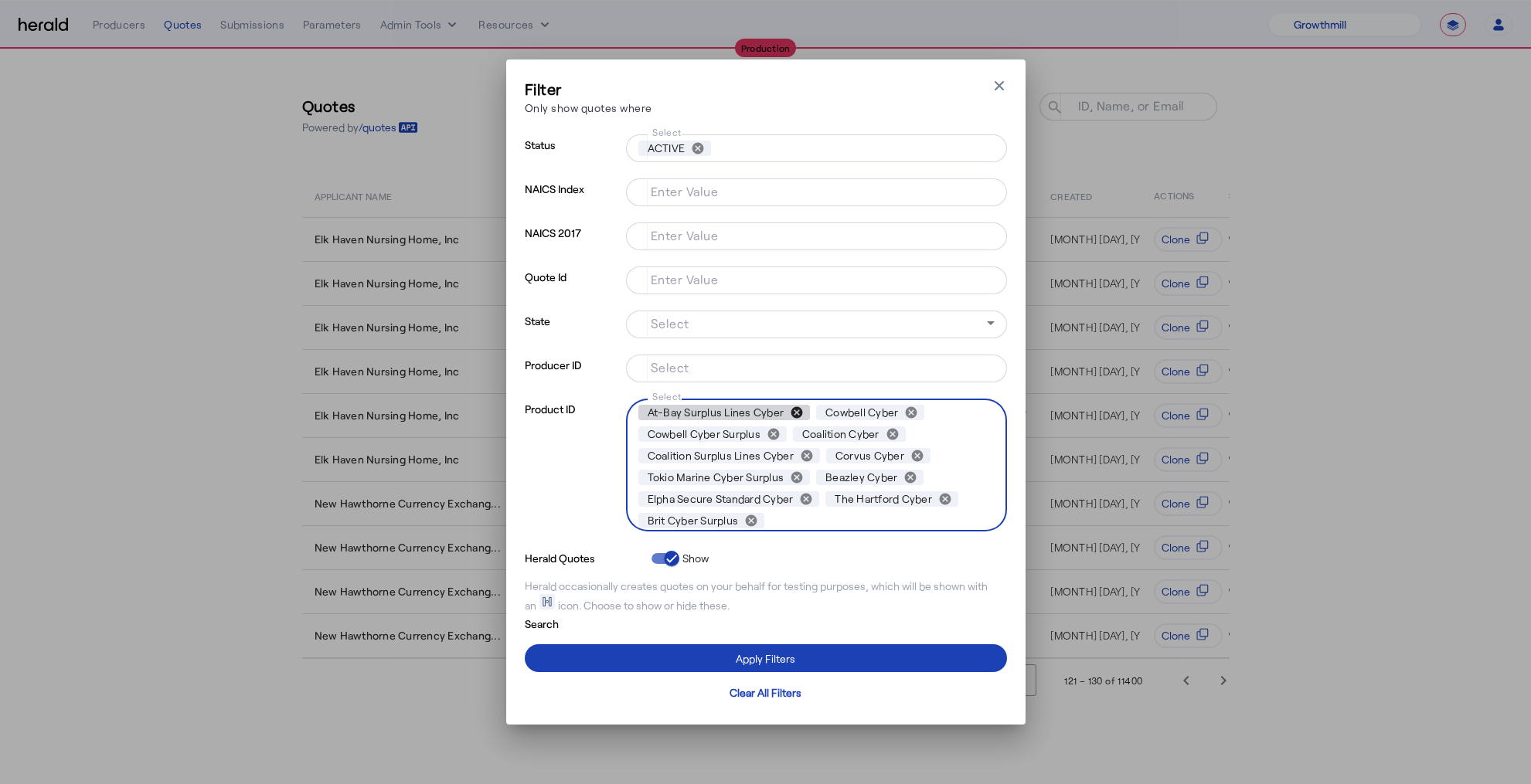 click on "cancel" at bounding box center (797, 412) 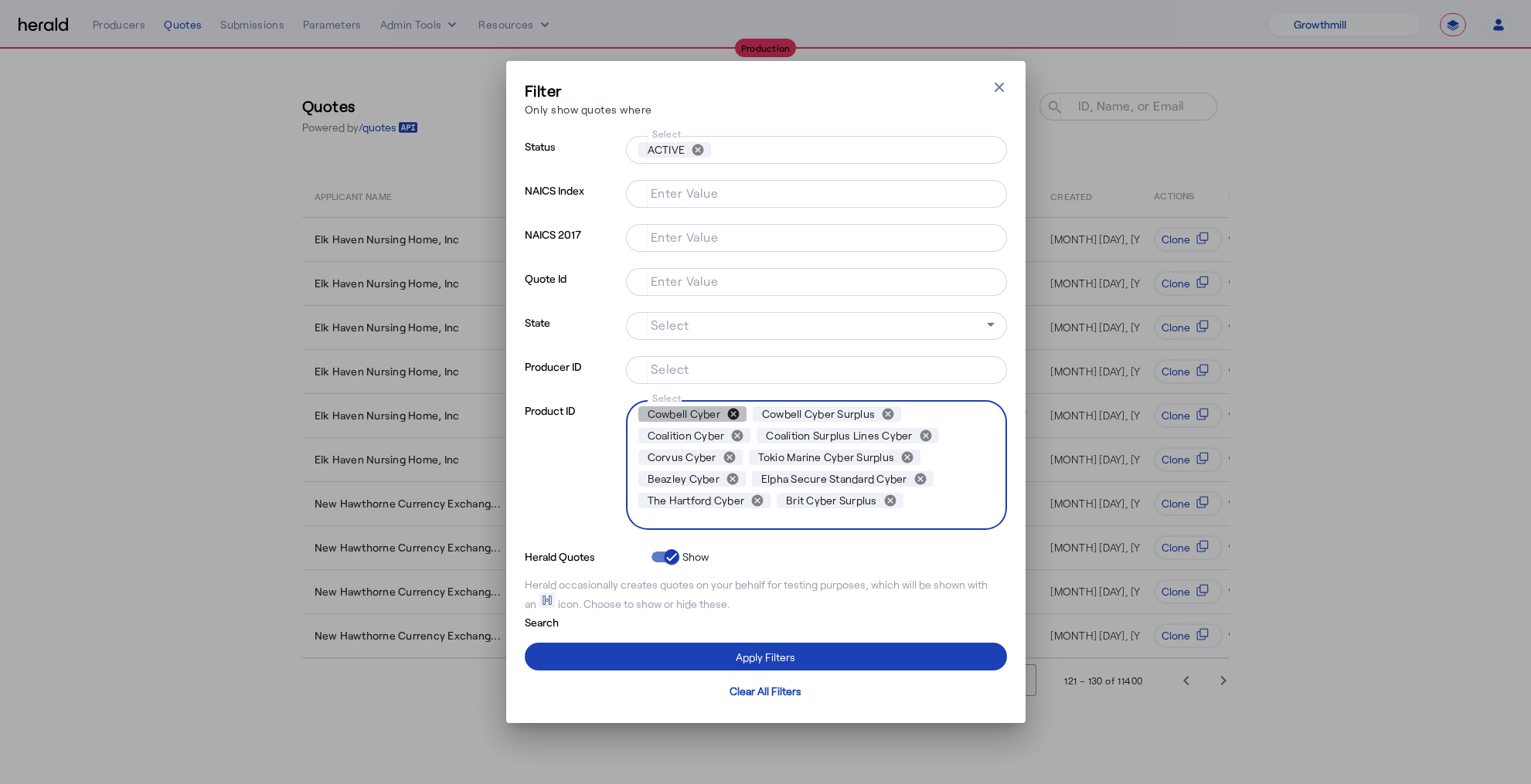 click on "cancel" at bounding box center [733, 414] 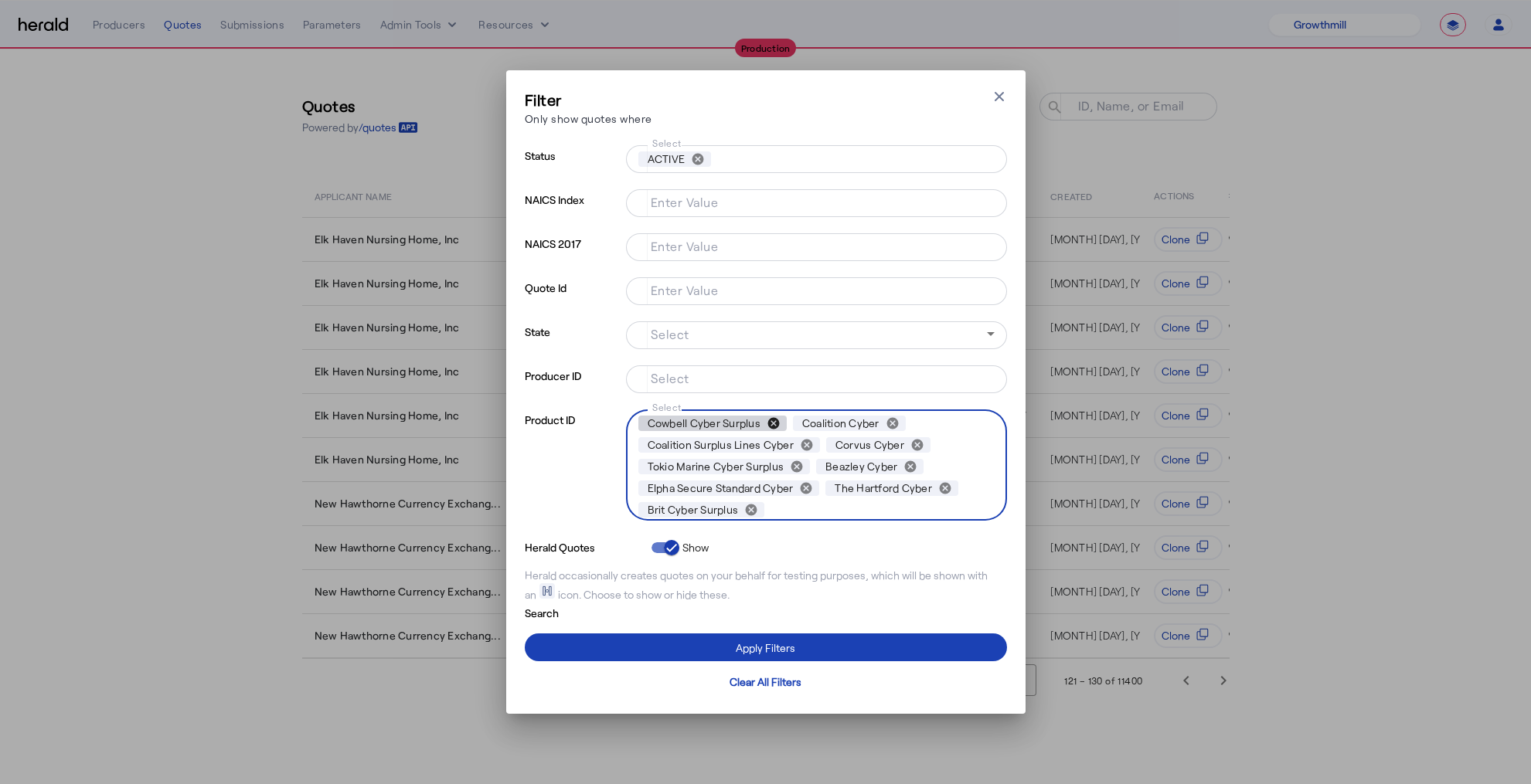 click on "cancel" at bounding box center [774, 423] 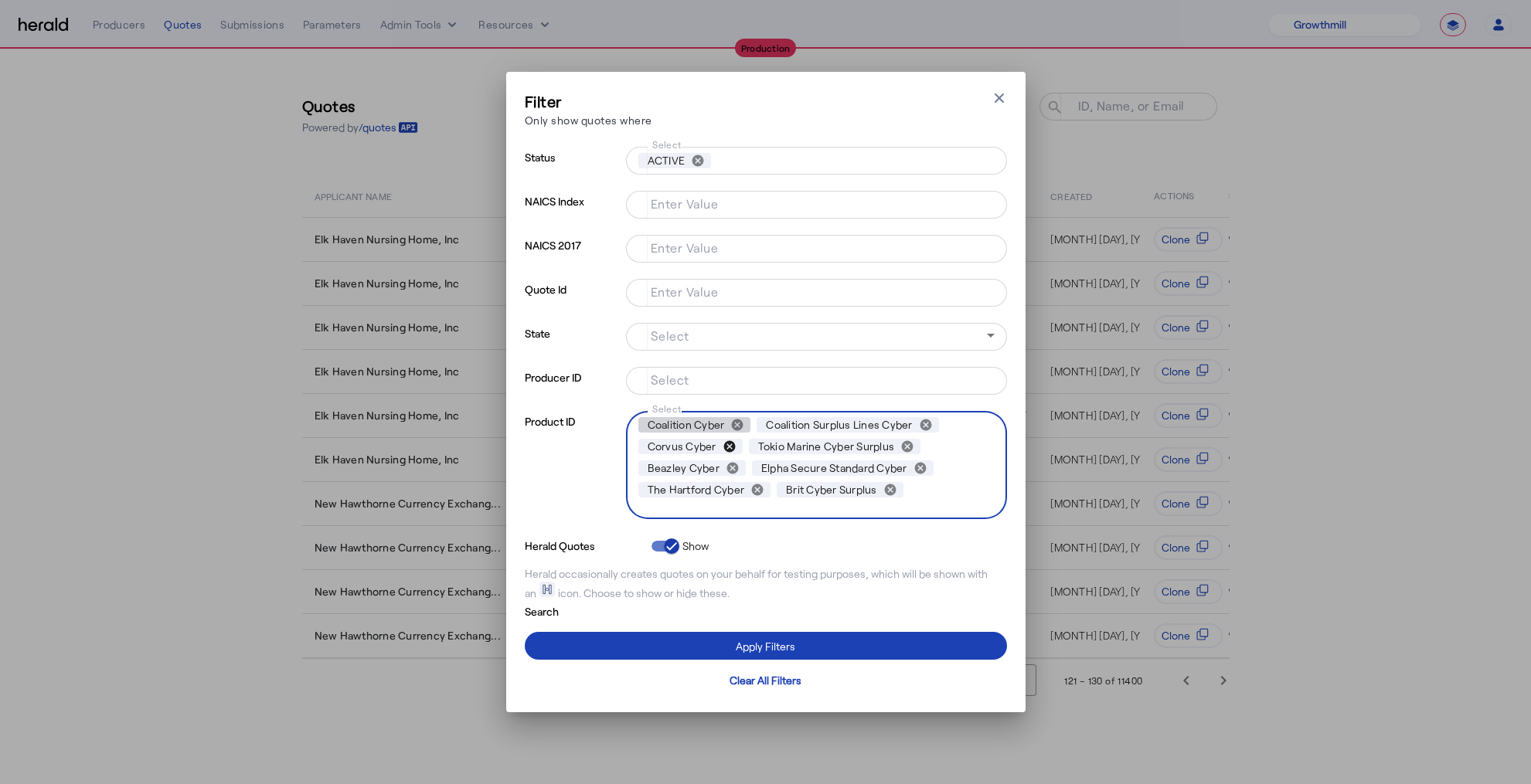 click on "cancel" at bounding box center [730, 446] 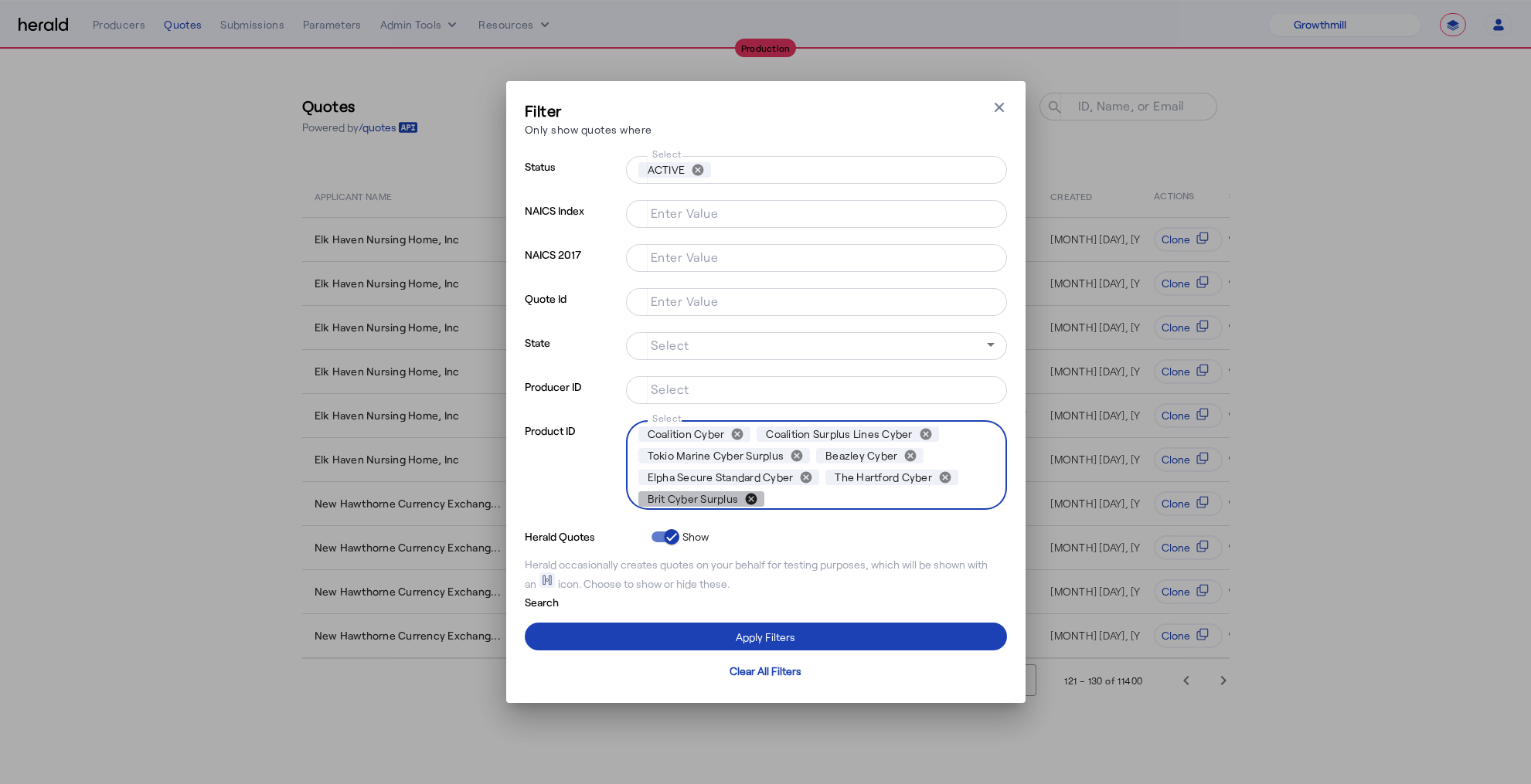 click on "cancel" at bounding box center (751, 499) 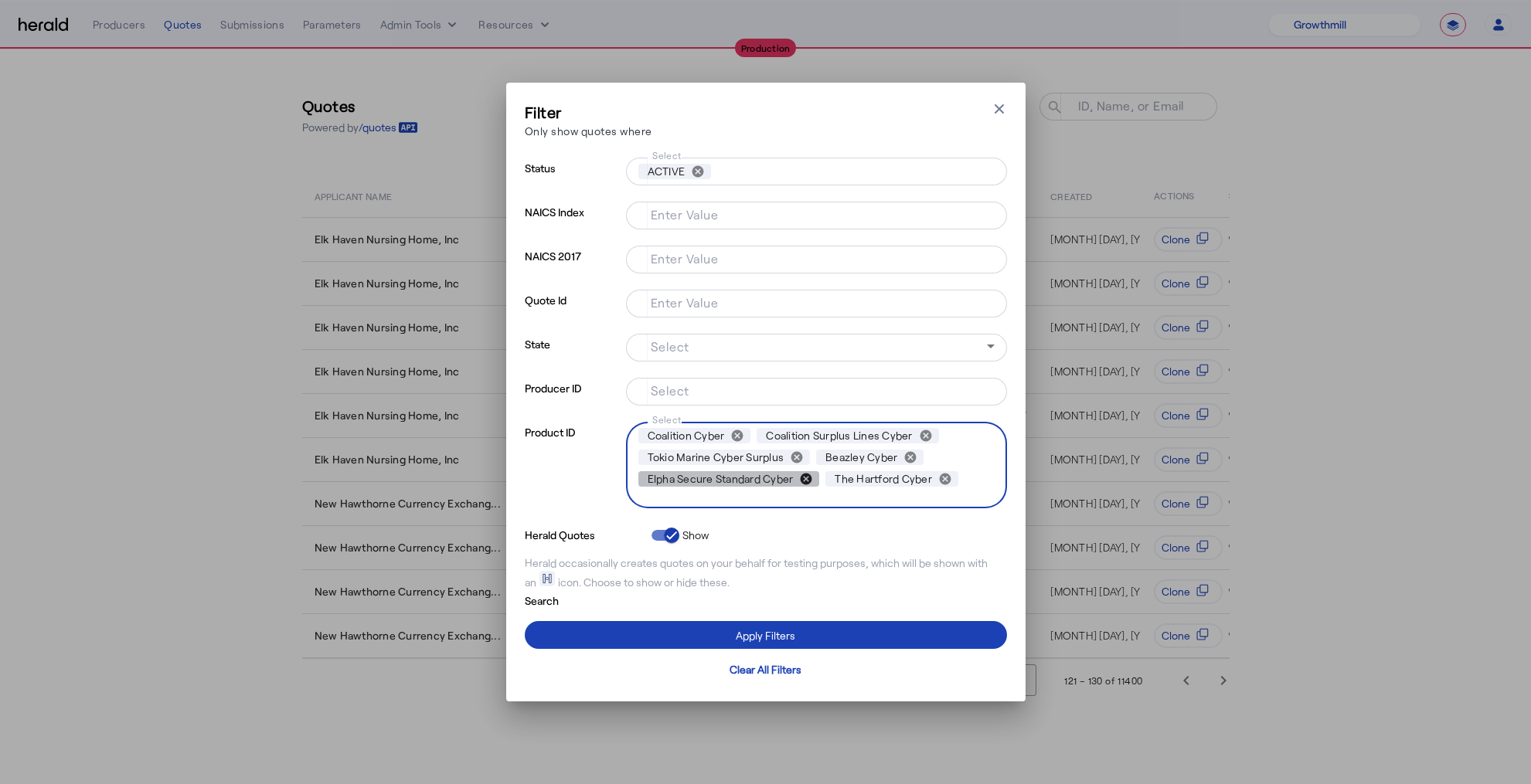 click on "cancel" at bounding box center (806, 479) 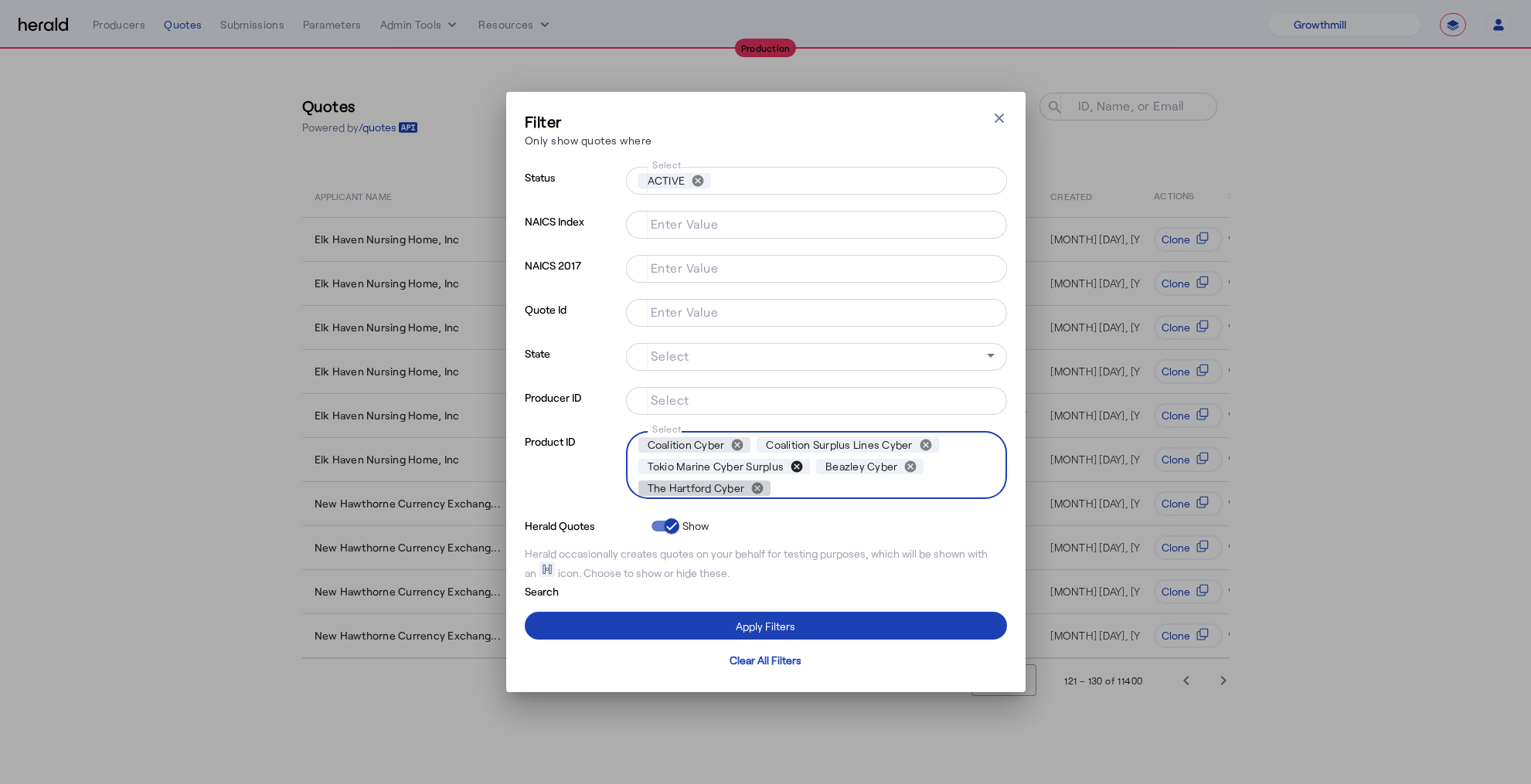 drag, startPoint x: 805, startPoint y: 462, endPoint x: 733, endPoint y: 449, distance: 73.1642 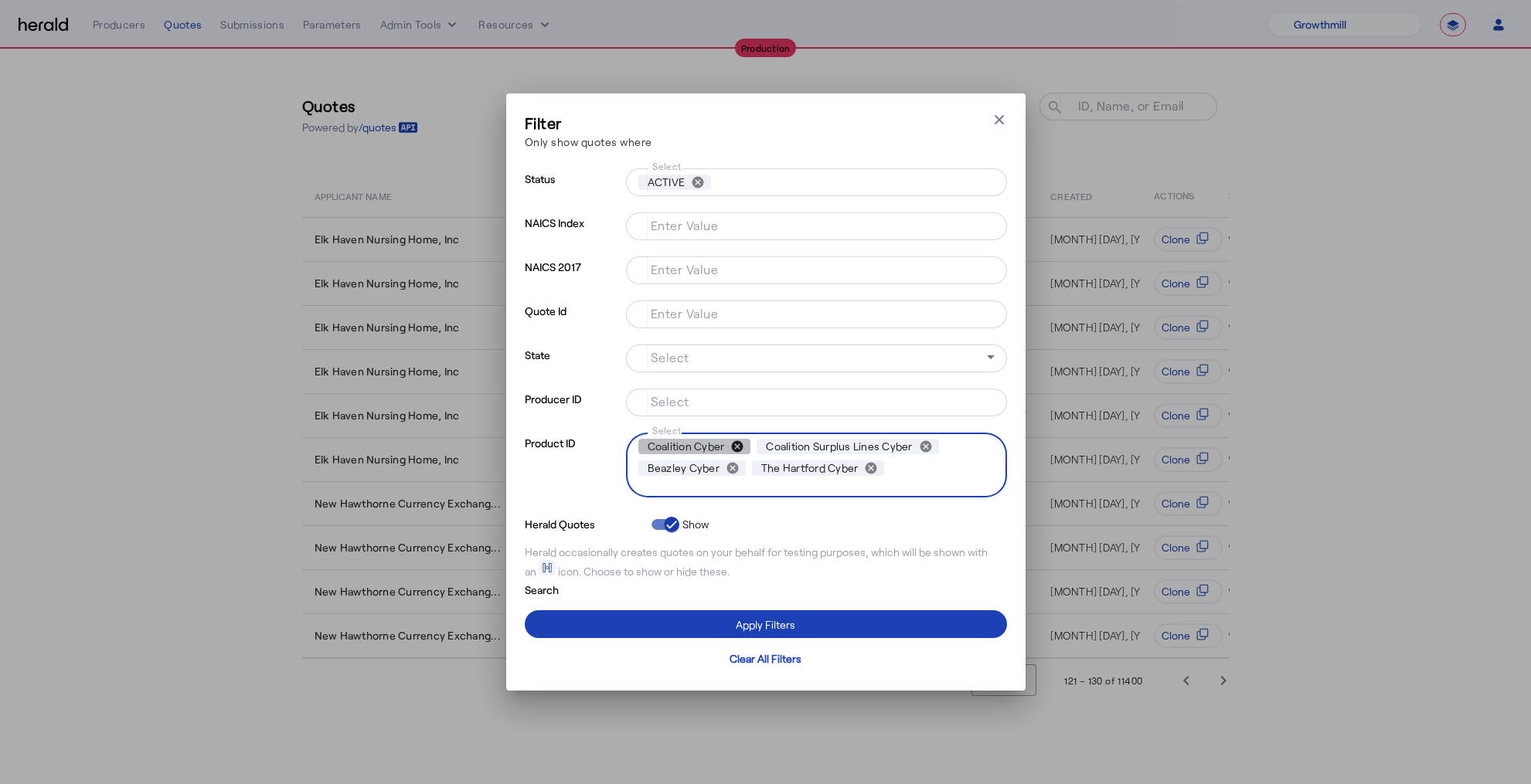 click on "cancel" at bounding box center (737, 446) 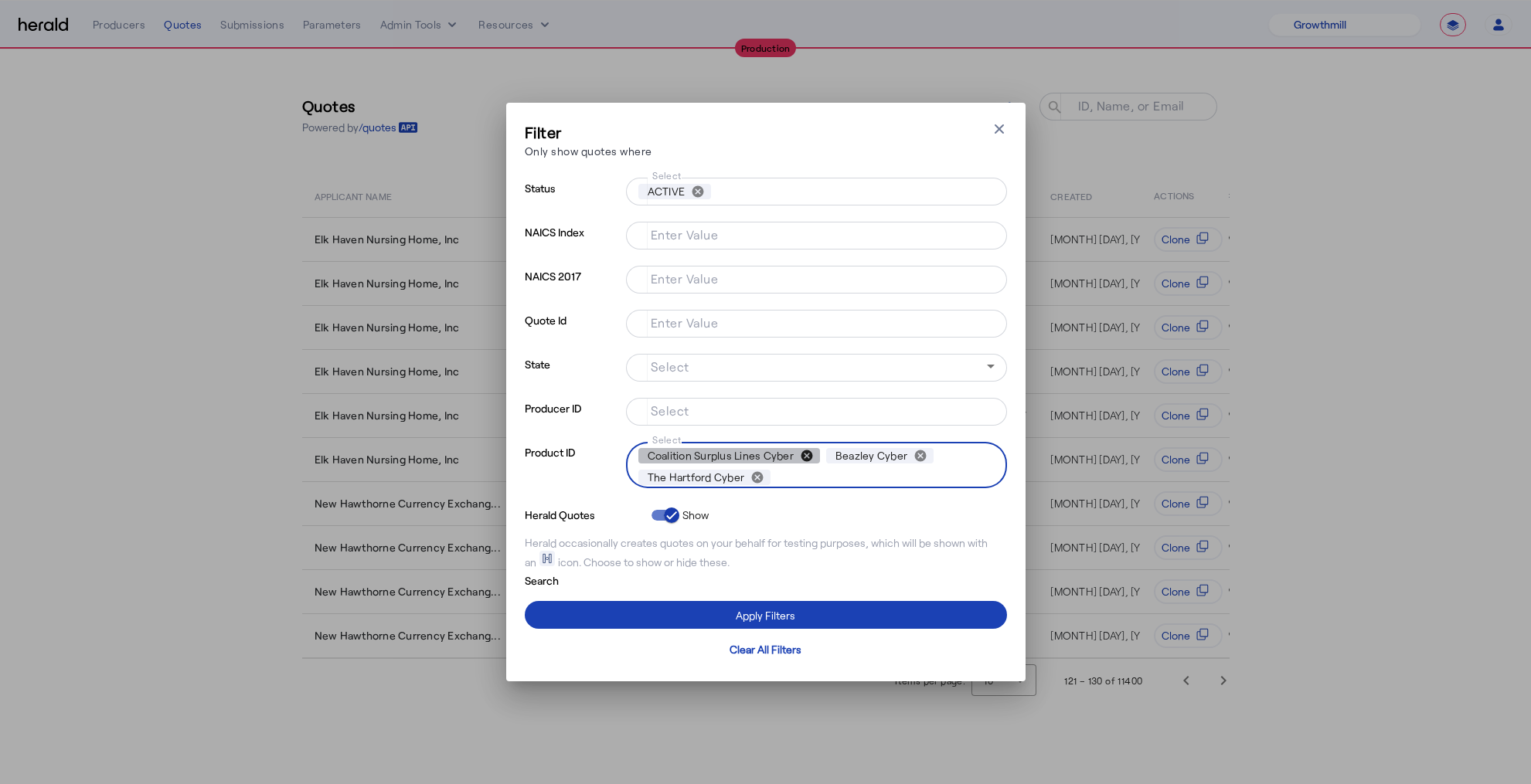 click on "cancel" at bounding box center (807, 456) 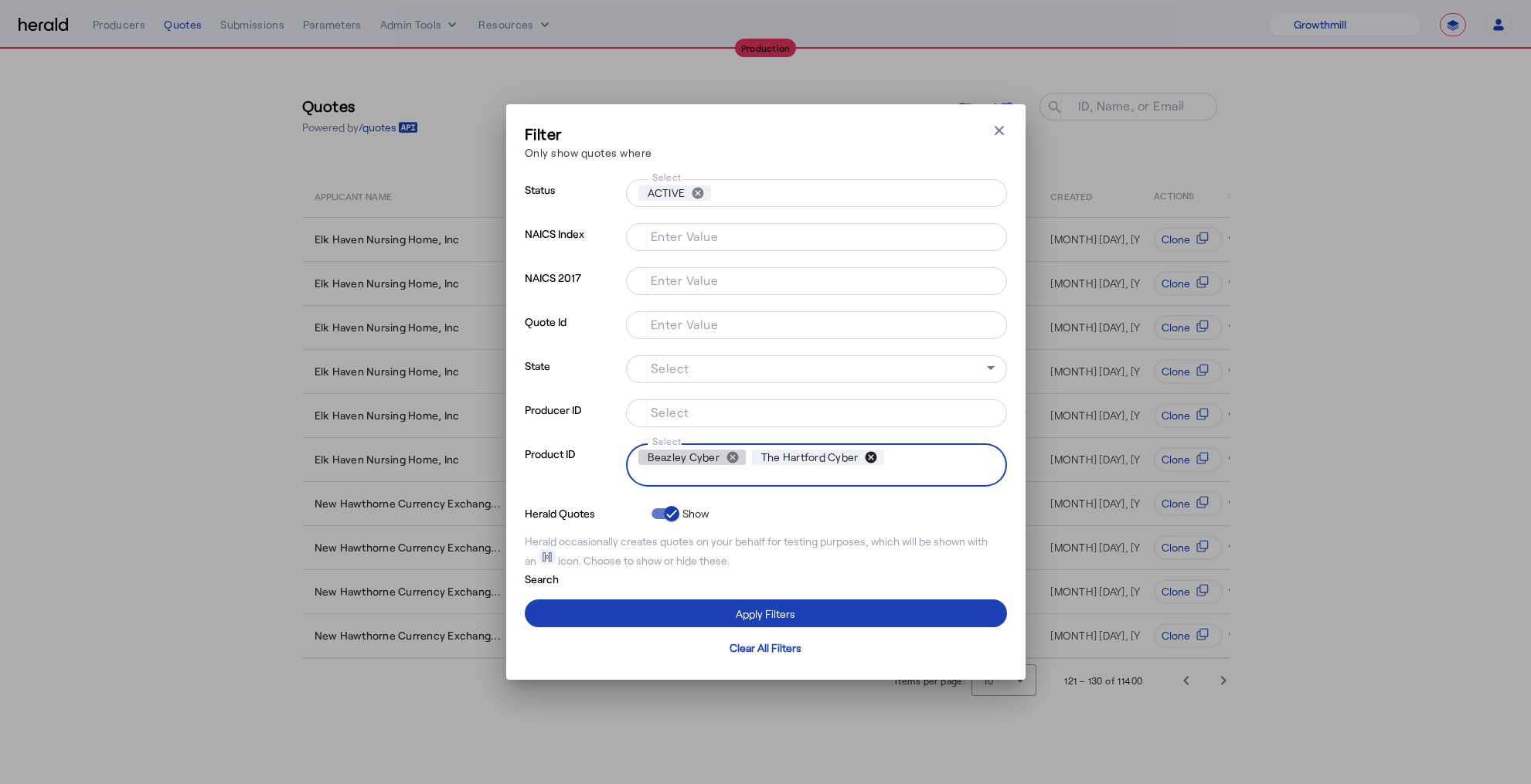 drag, startPoint x: 869, startPoint y: 453, endPoint x: 739, endPoint y: 450, distance: 130.03461 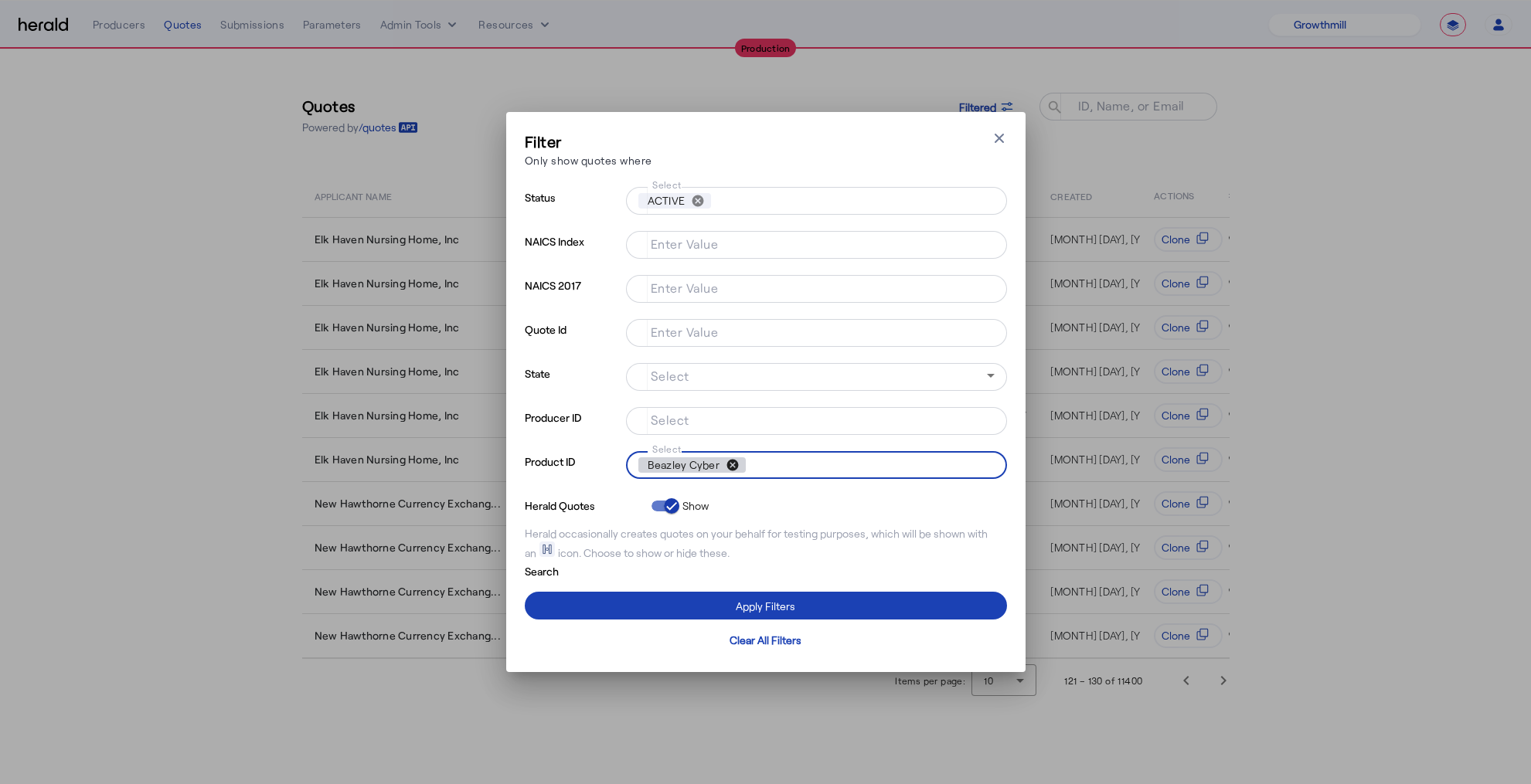 click on "cancel" at bounding box center [733, 465] 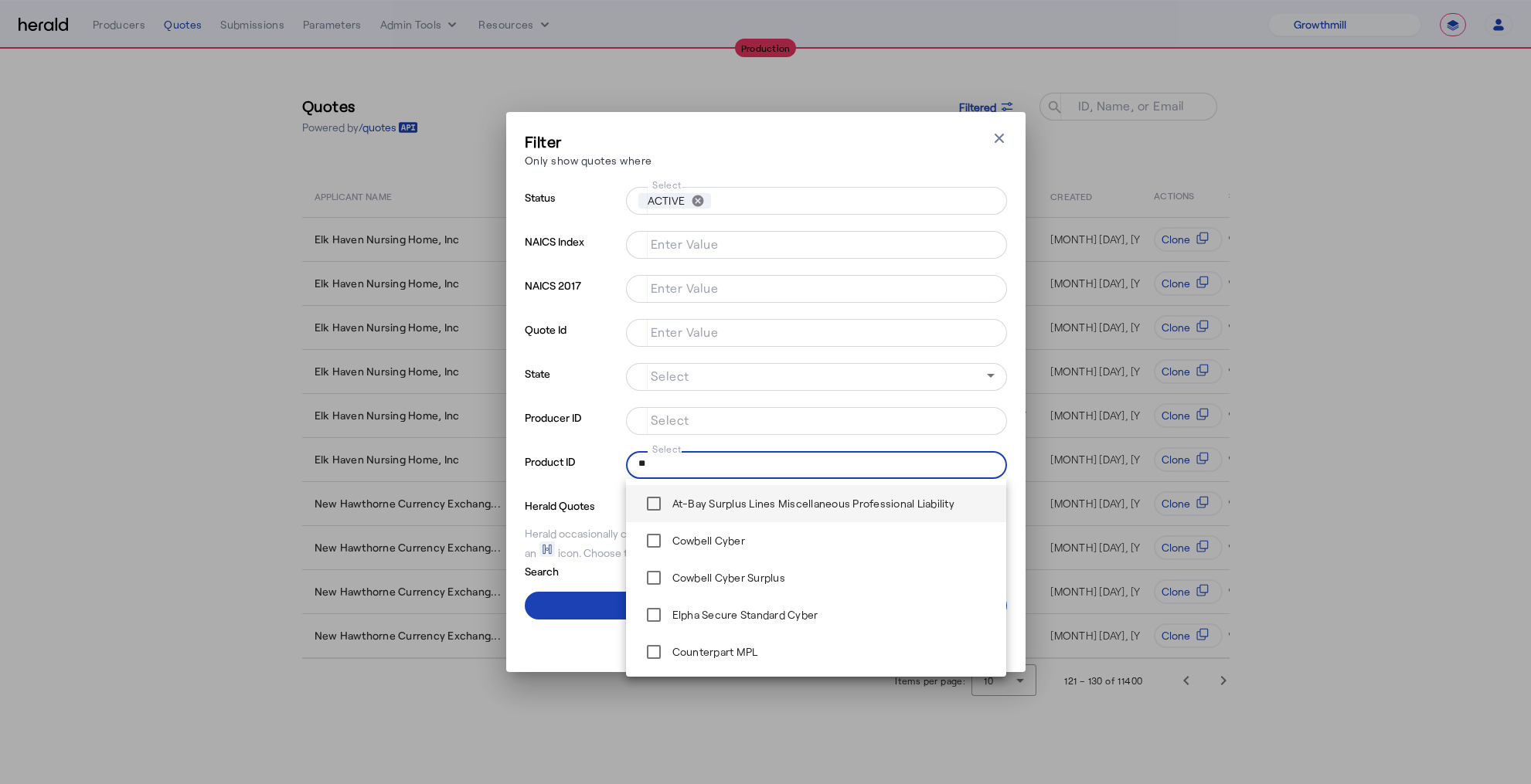 type on "*" 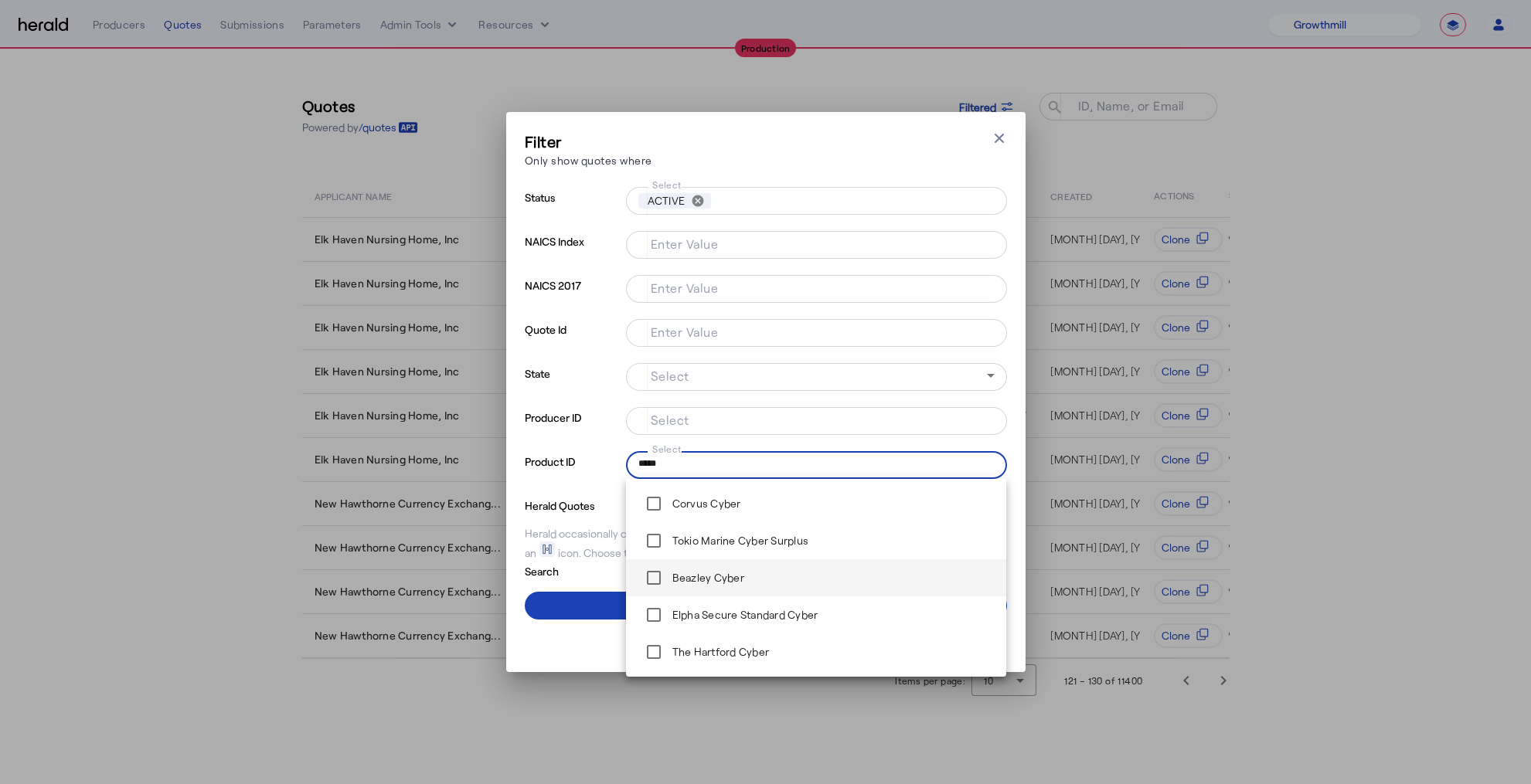 scroll, scrollTop: 371, scrollLeft: 0, axis: vertical 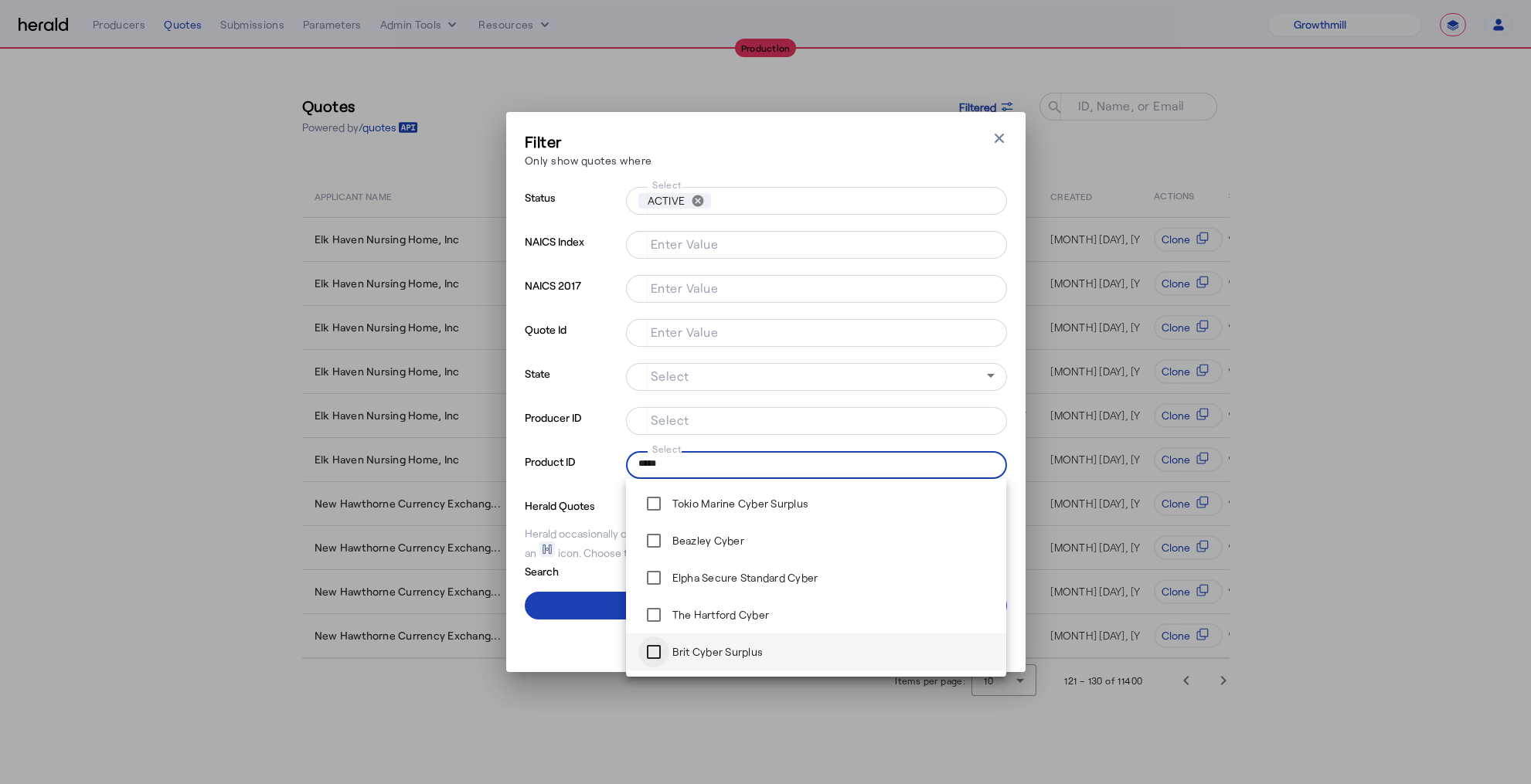 type on "*****" 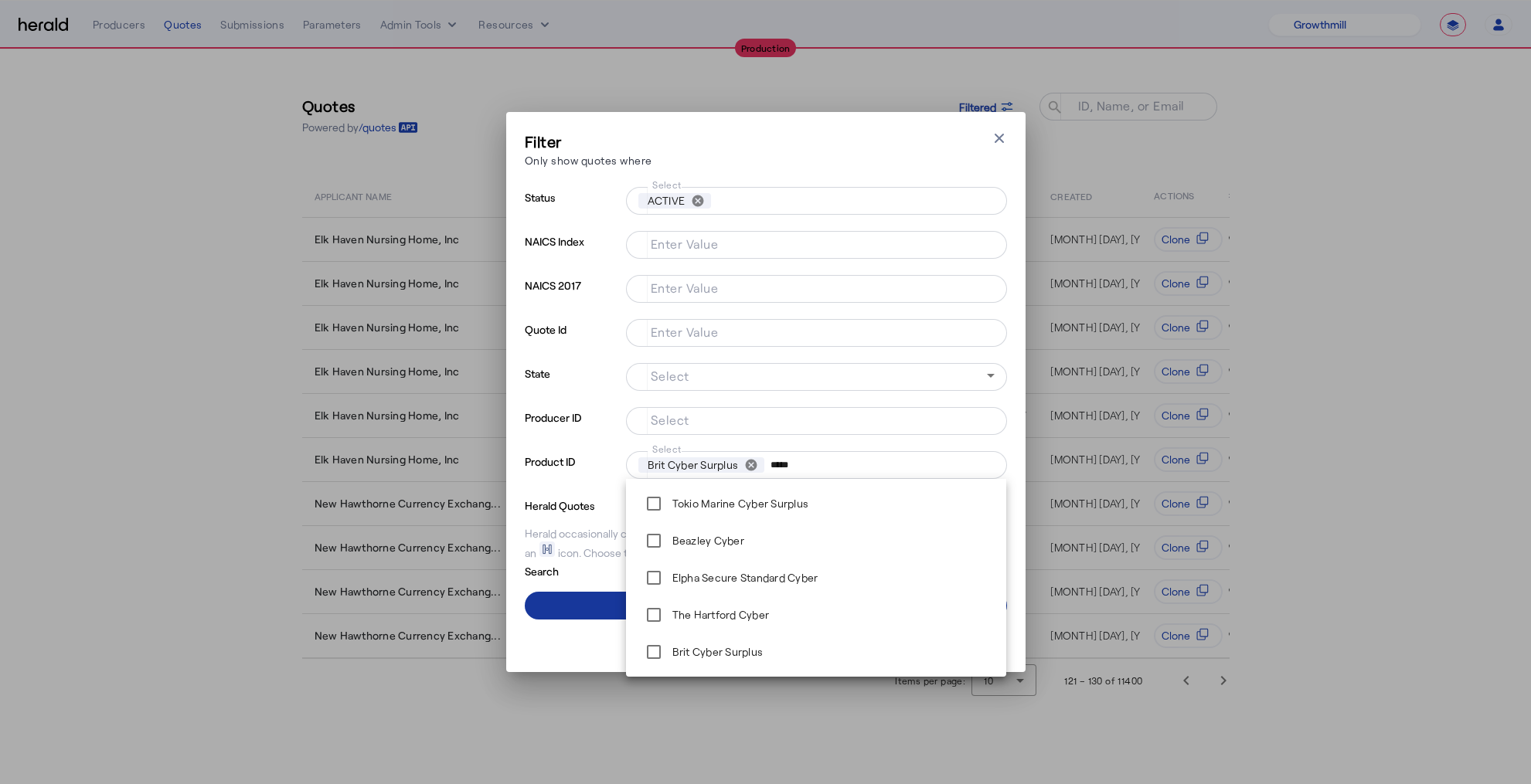 click at bounding box center (766, 606) 